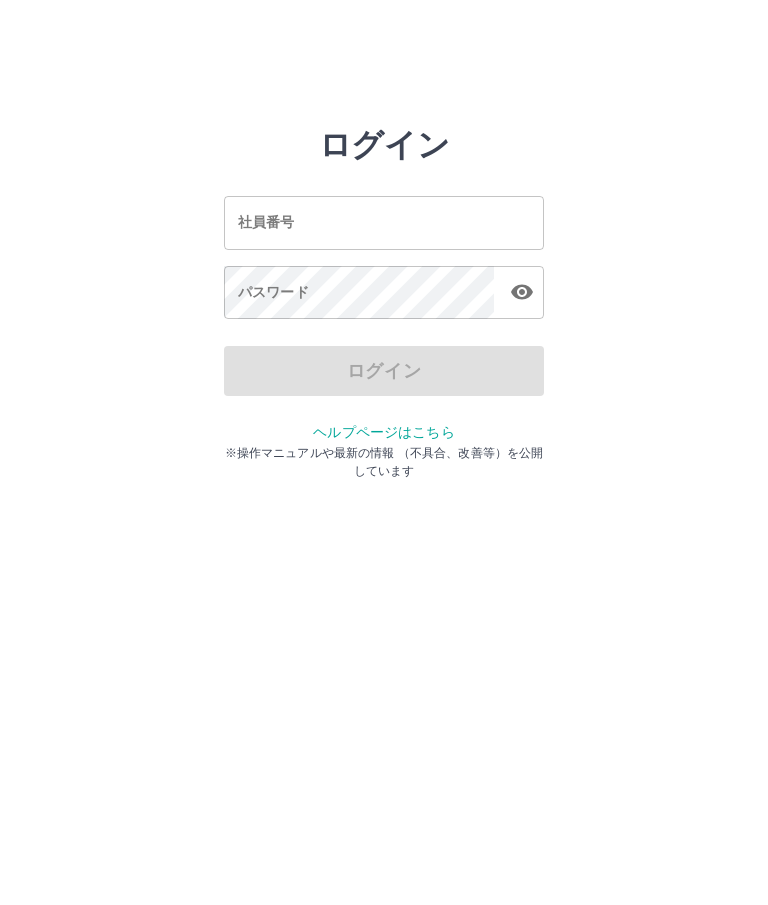 scroll, scrollTop: 0, scrollLeft: 0, axis: both 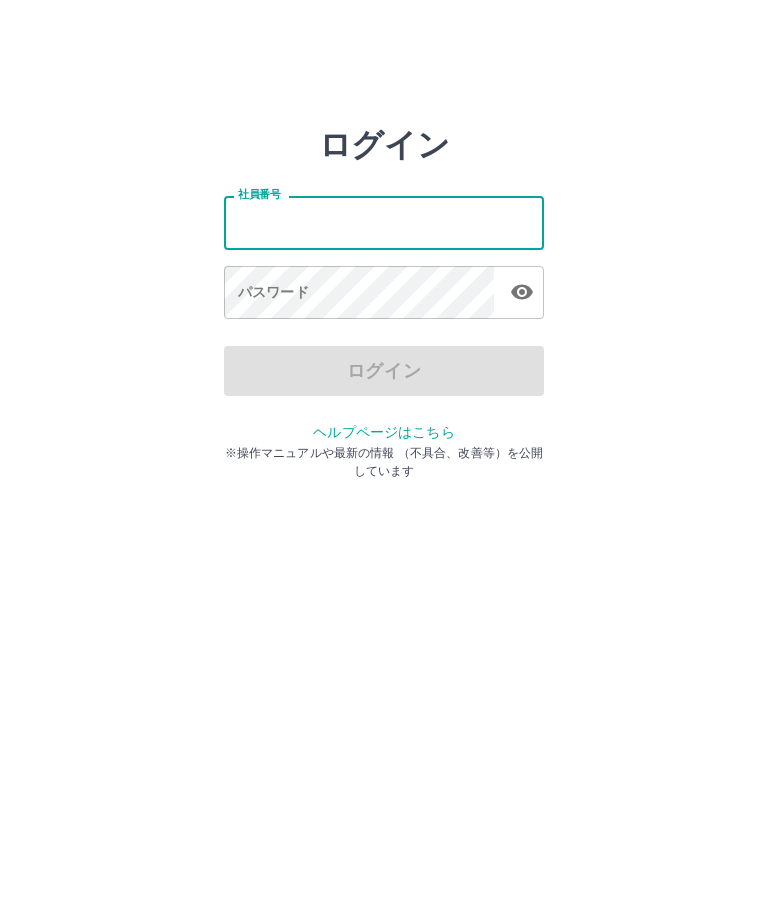 click on "社員番号" at bounding box center [384, 222] 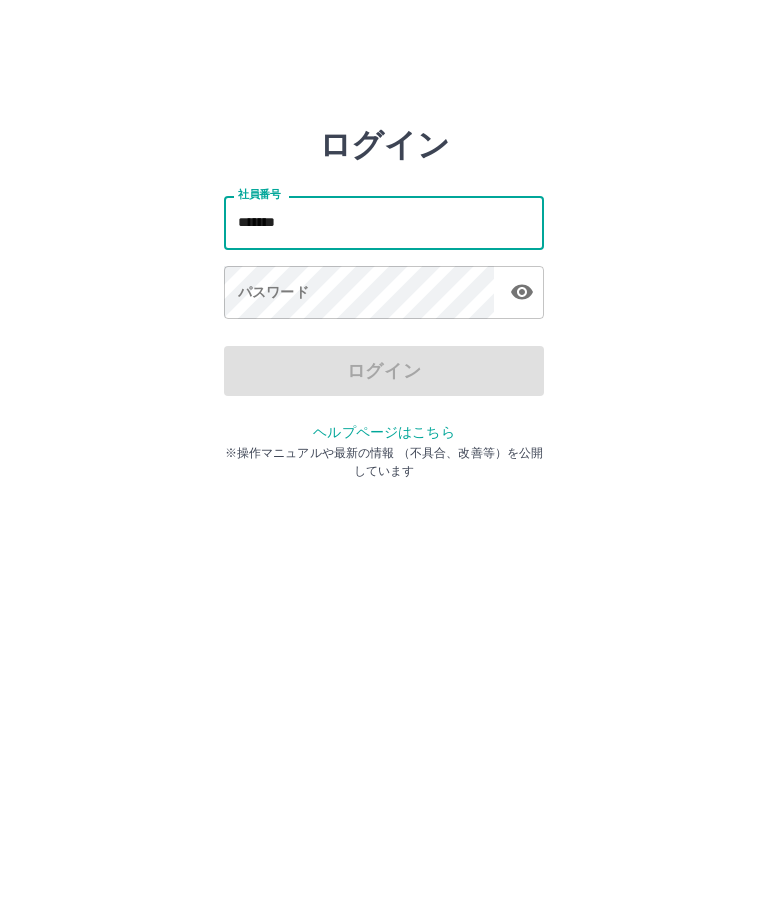 type on "*******" 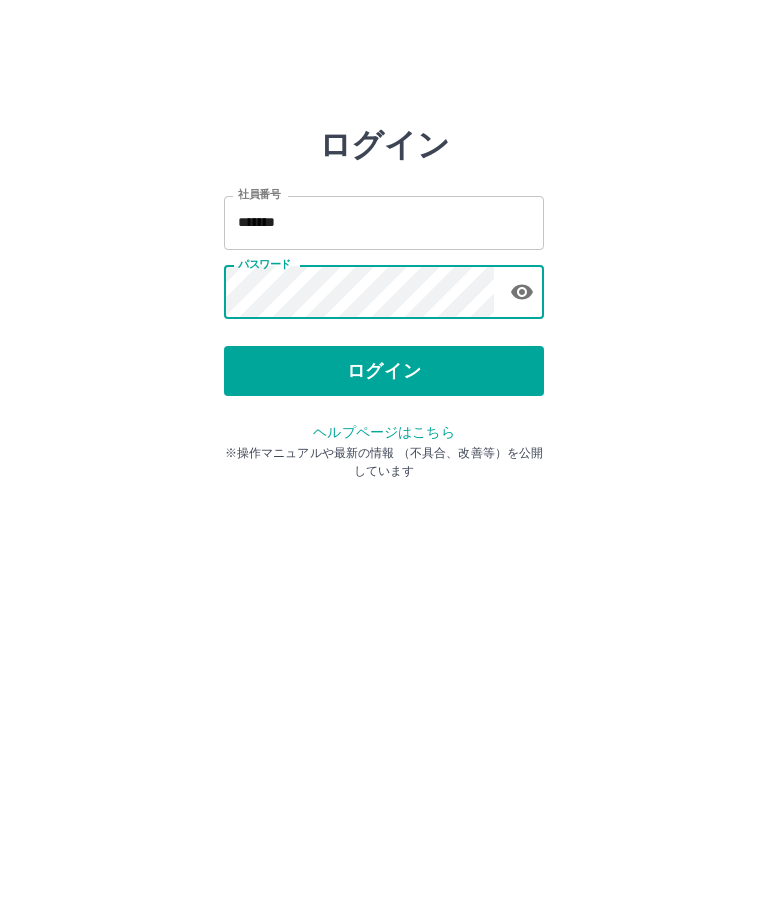 click on "ログイン" at bounding box center [384, 371] 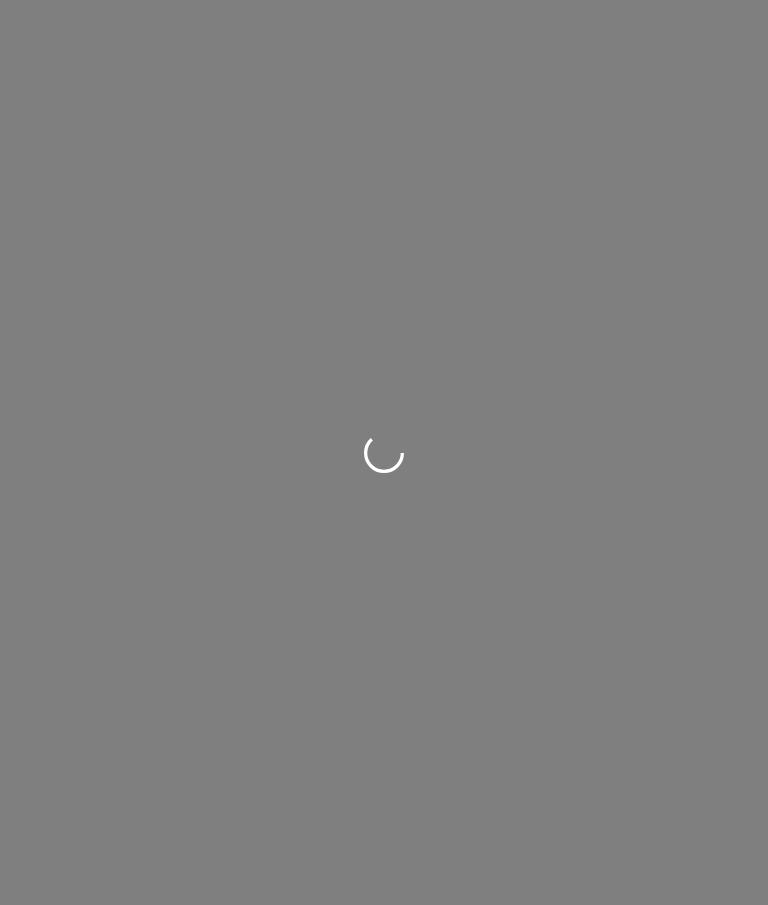 scroll, scrollTop: 0, scrollLeft: 0, axis: both 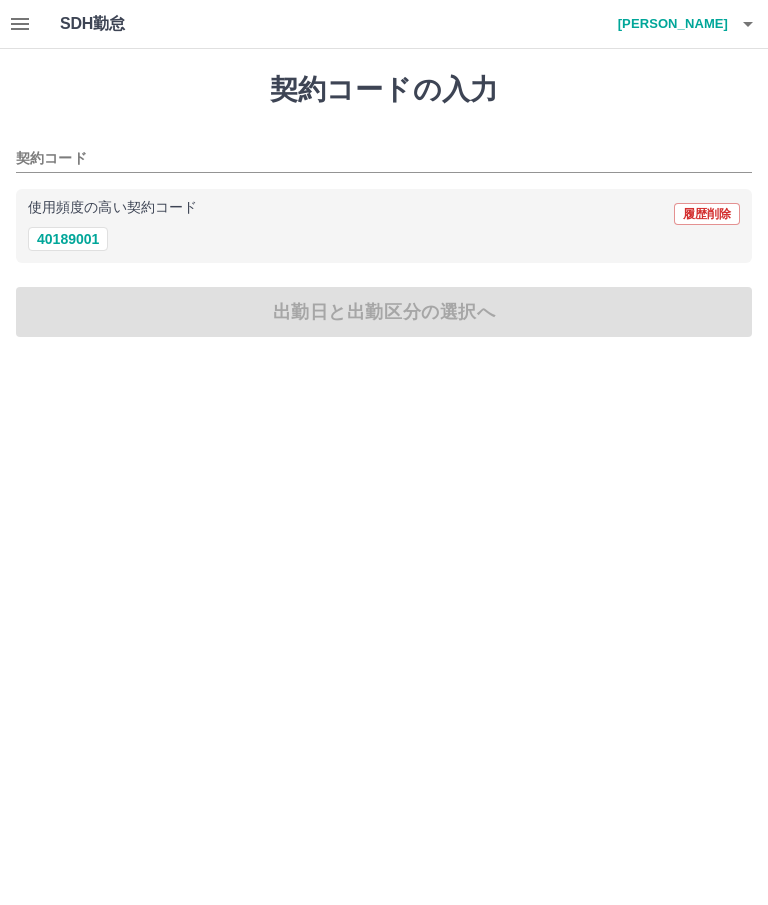 click on "40189001" at bounding box center (68, 239) 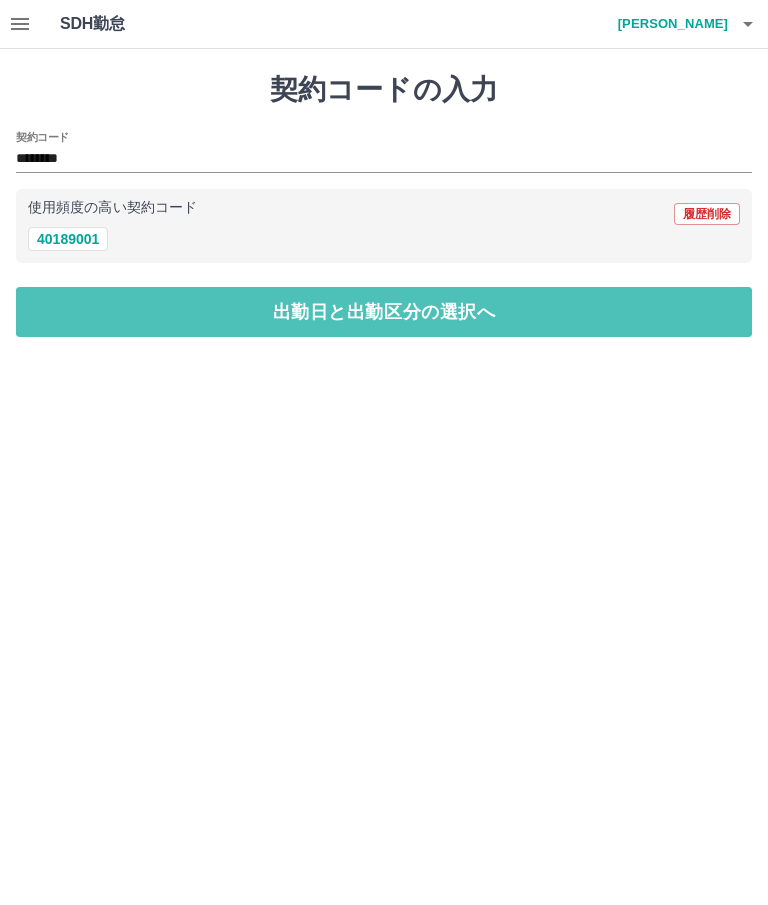 click on "出勤日と出勤区分の選択へ" at bounding box center [384, 312] 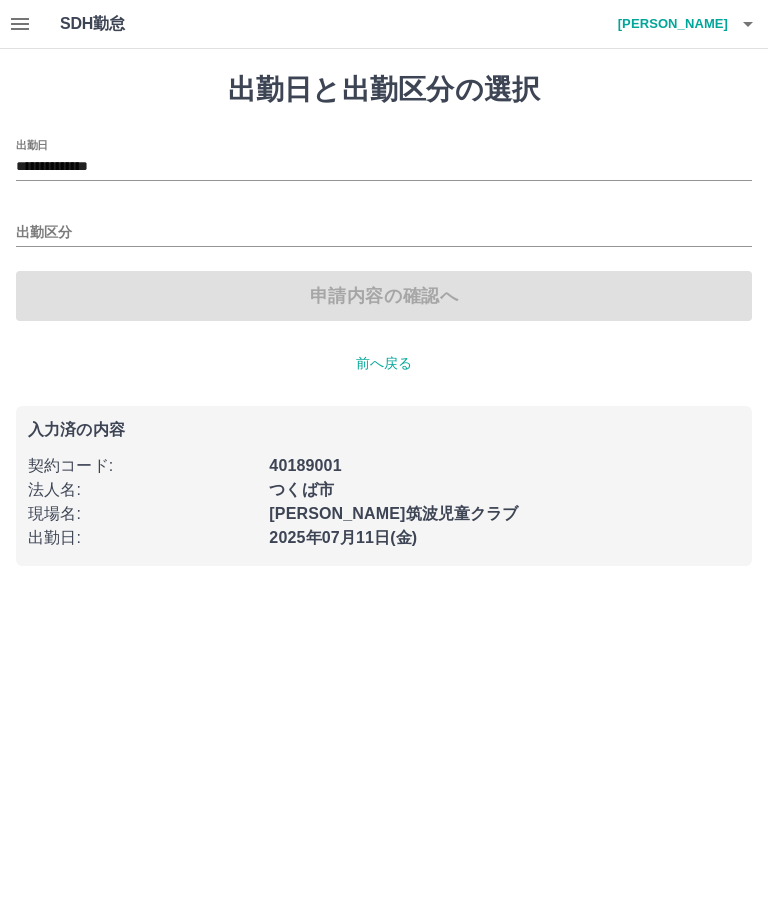 click on "出勤区分" at bounding box center (384, 233) 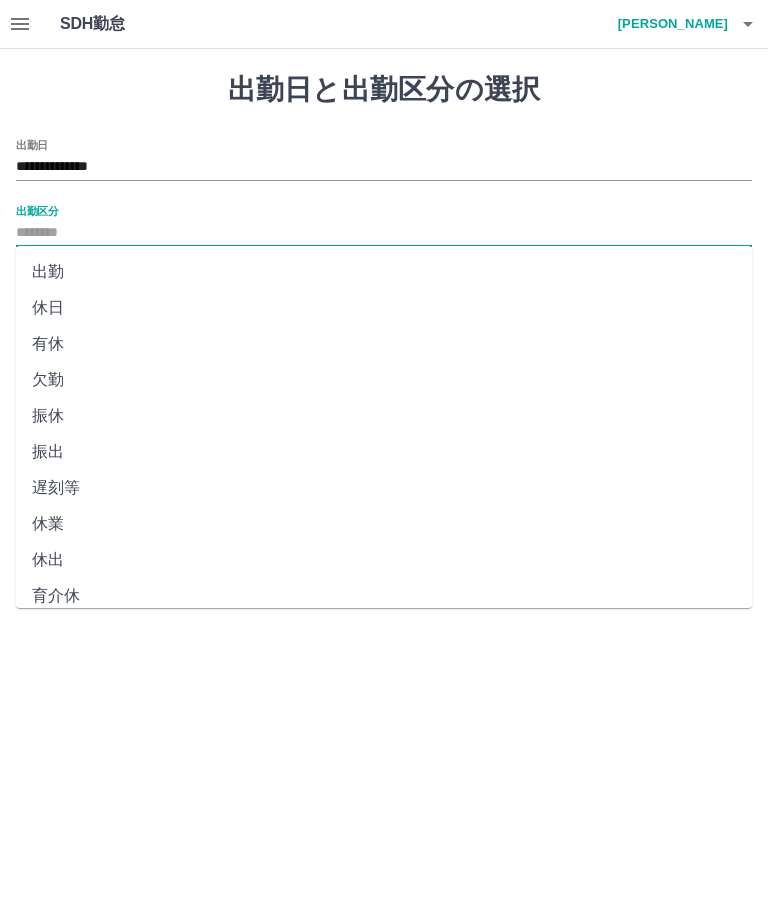 click on "出勤" at bounding box center [384, 272] 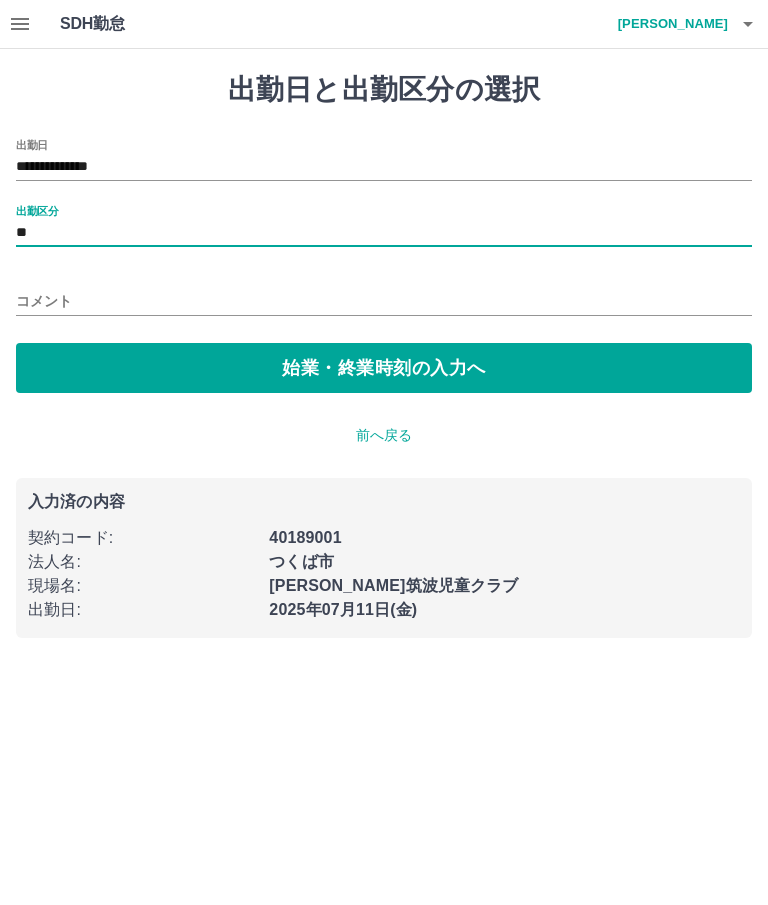 click on "**" at bounding box center [384, 233] 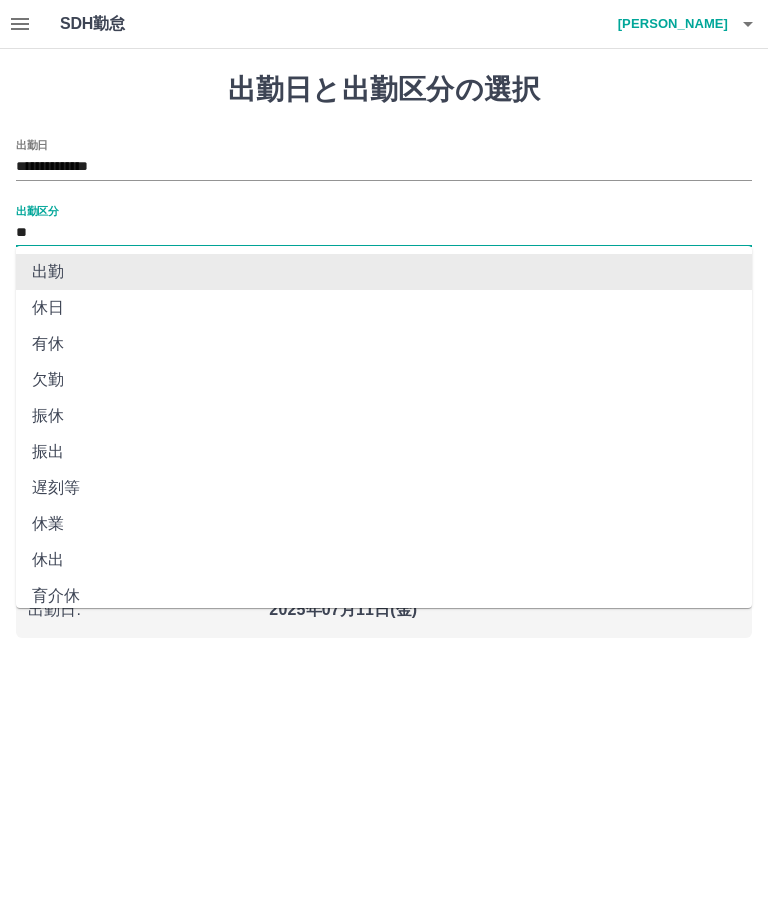 click on "出勤" at bounding box center [384, 272] 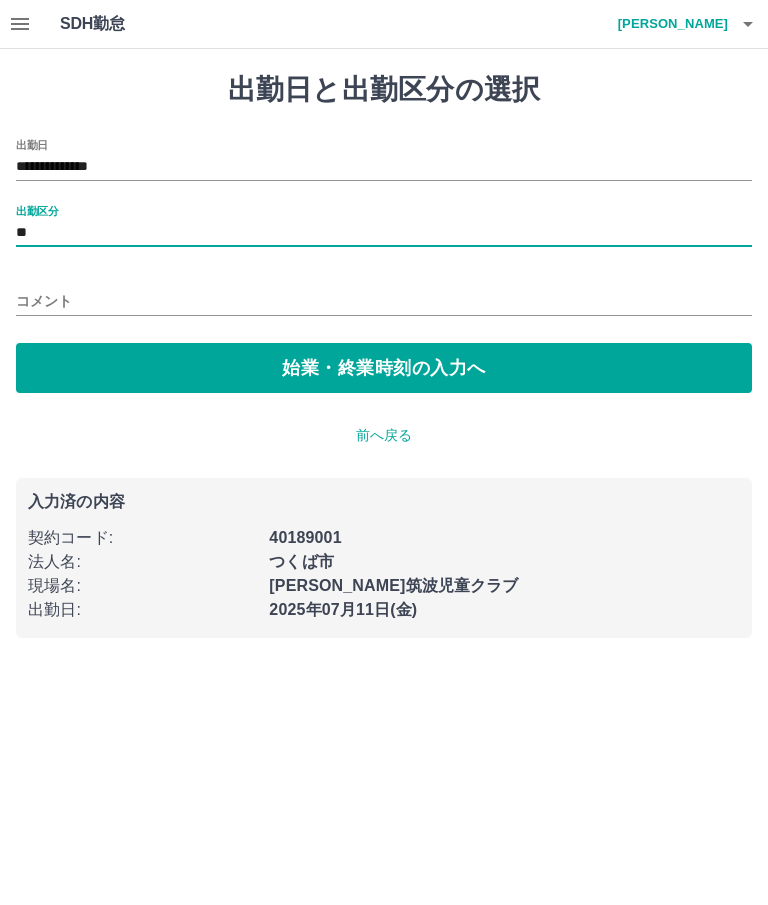 click on "始業・終業時刻の入力へ" at bounding box center (384, 368) 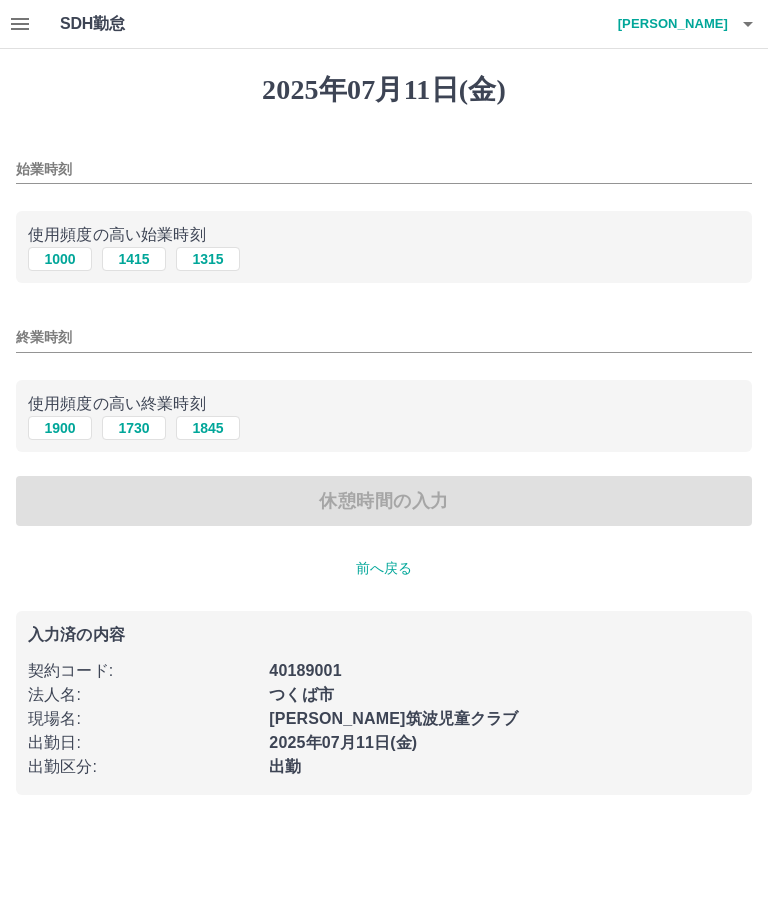 click on "1415" at bounding box center [134, 259] 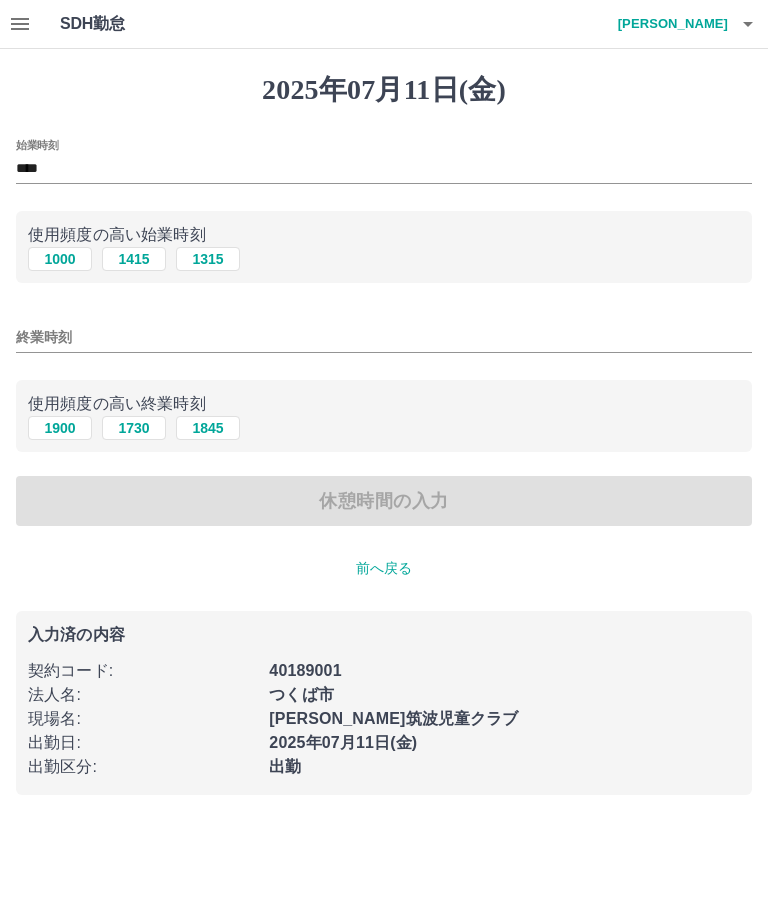 click on "1900" at bounding box center [60, 428] 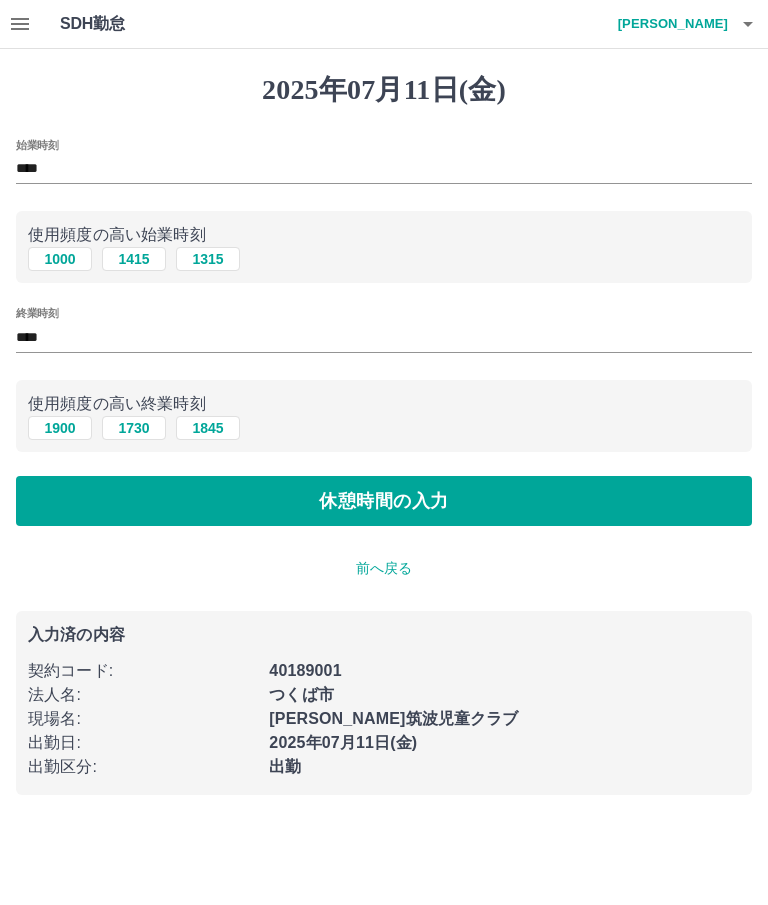 click on "休憩時間の入力" at bounding box center (384, 501) 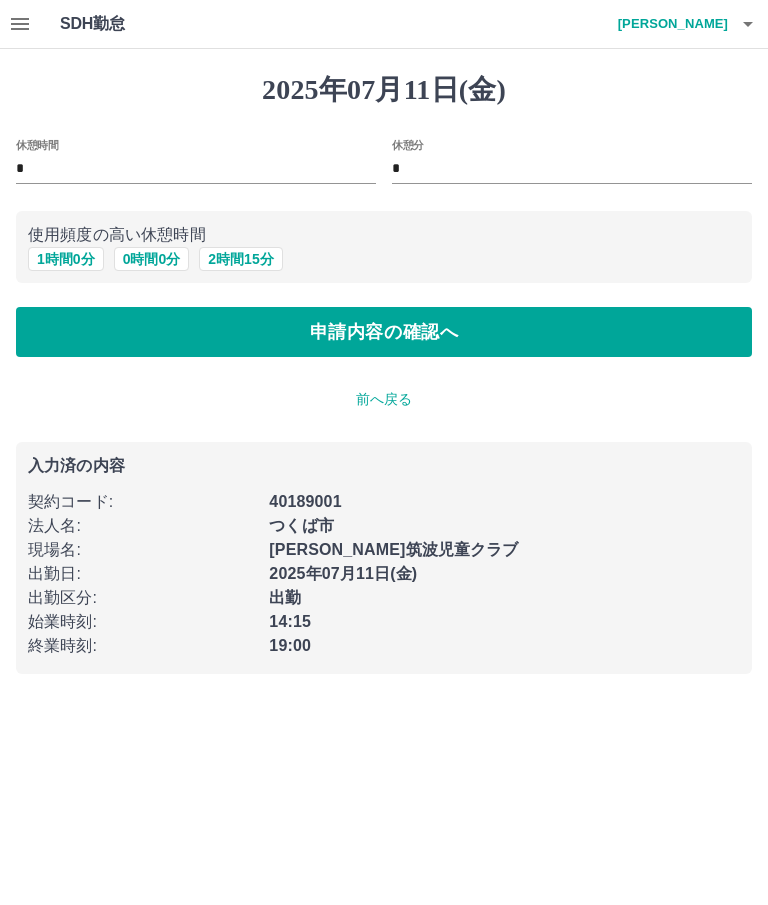 click on "0 時間 0 分" at bounding box center [152, 259] 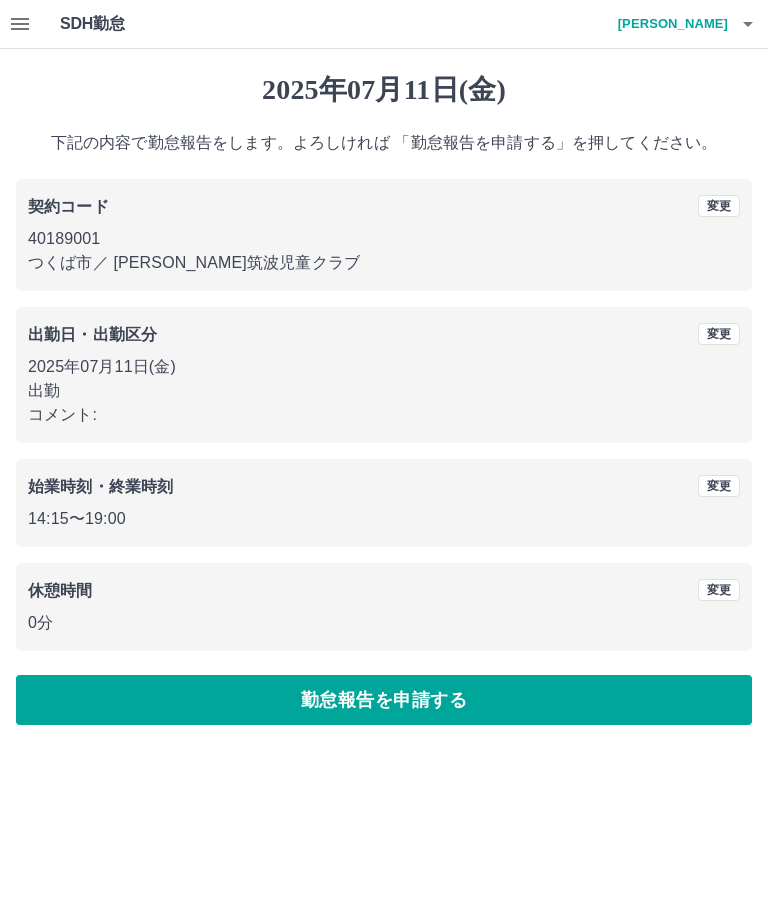 click on "勤怠報告を申請する" at bounding box center [384, 700] 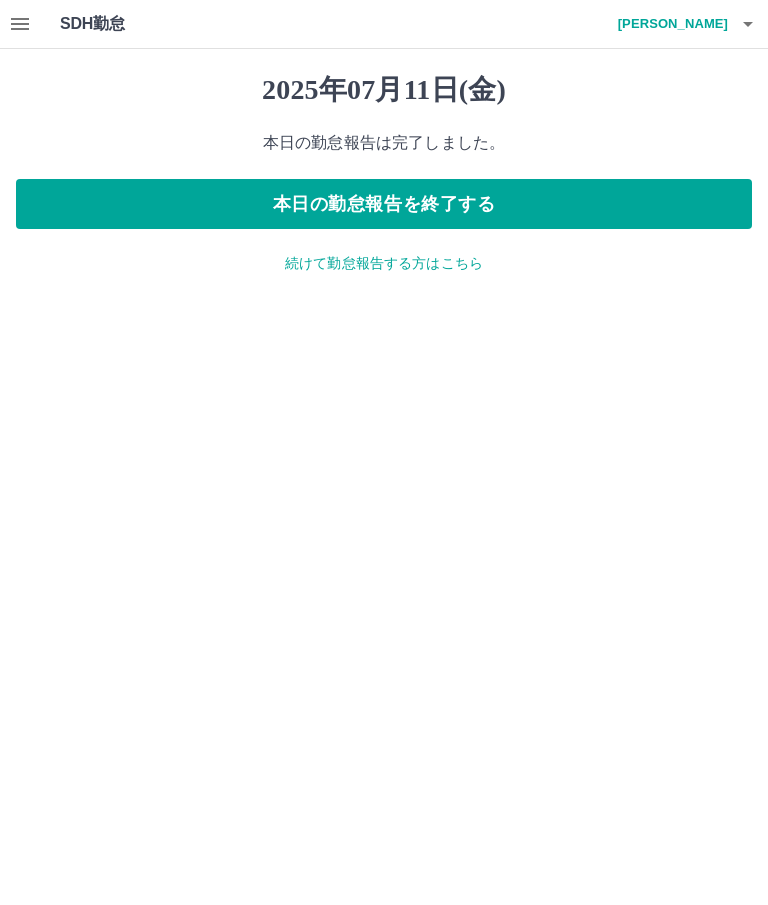 click on "本日の勤怠報告を終了する" at bounding box center [384, 204] 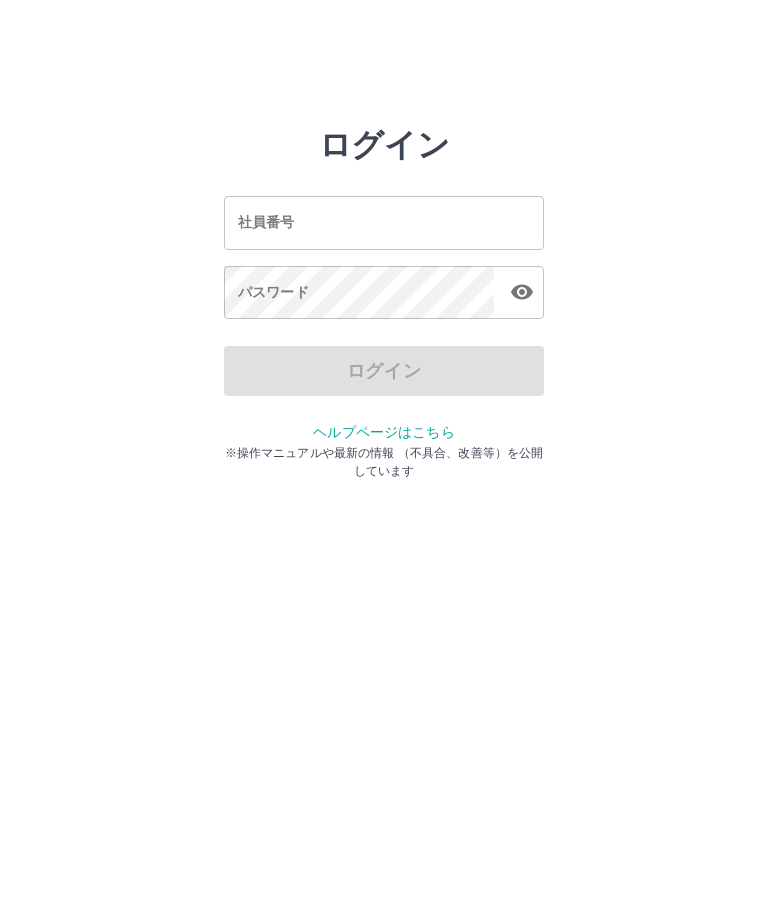 scroll, scrollTop: 0, scrollLeft: 0, axis: both 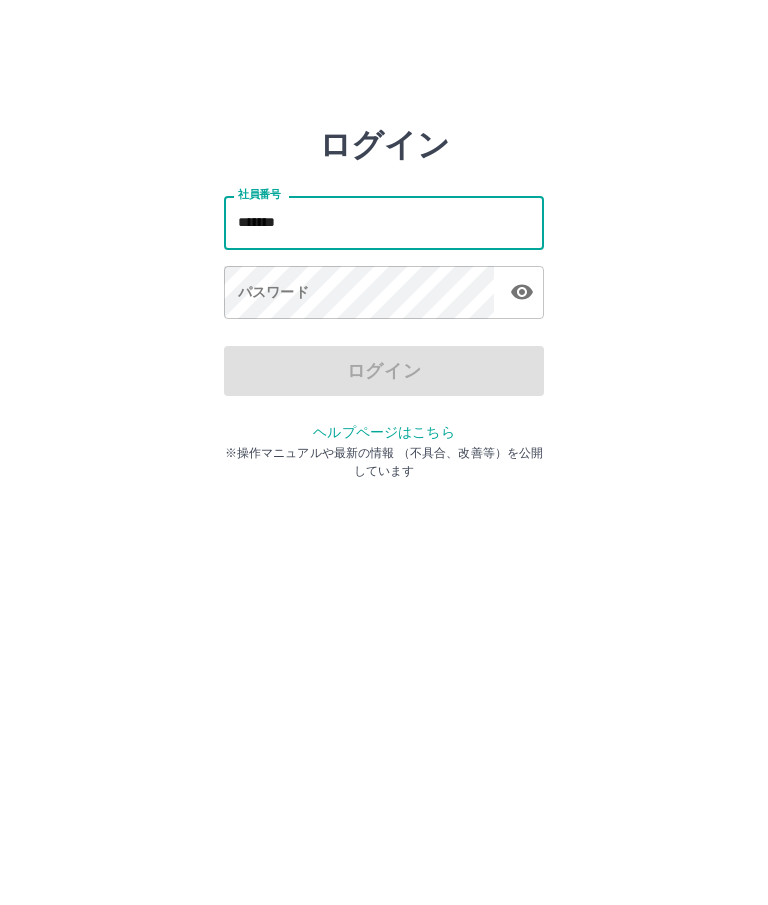 type on "*******" 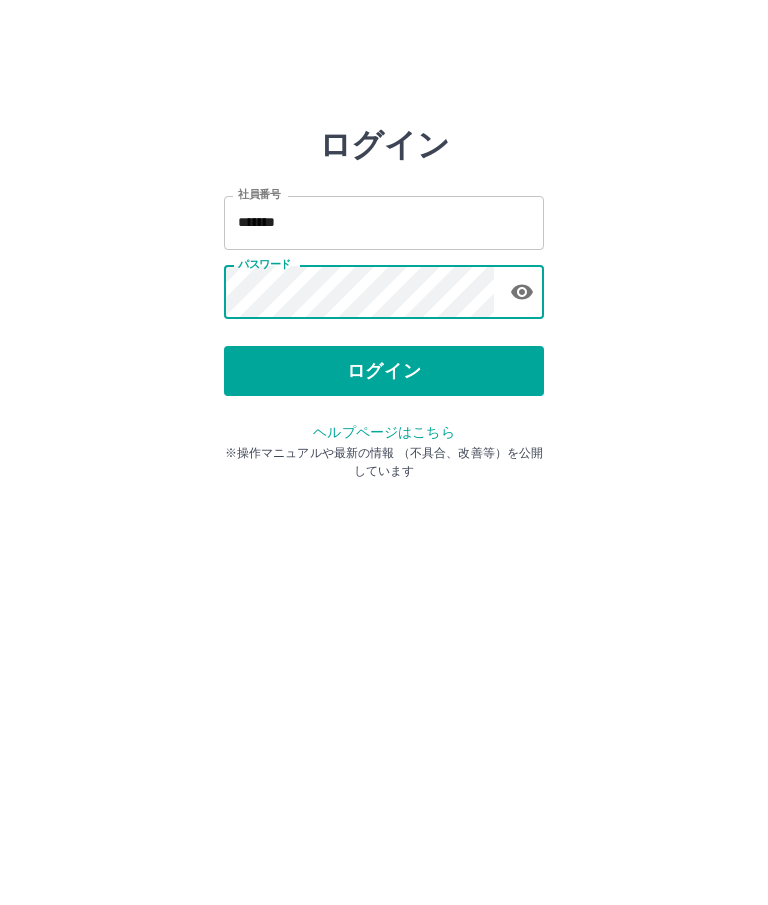 click on "ログイン" at bounding box center [384, 371] 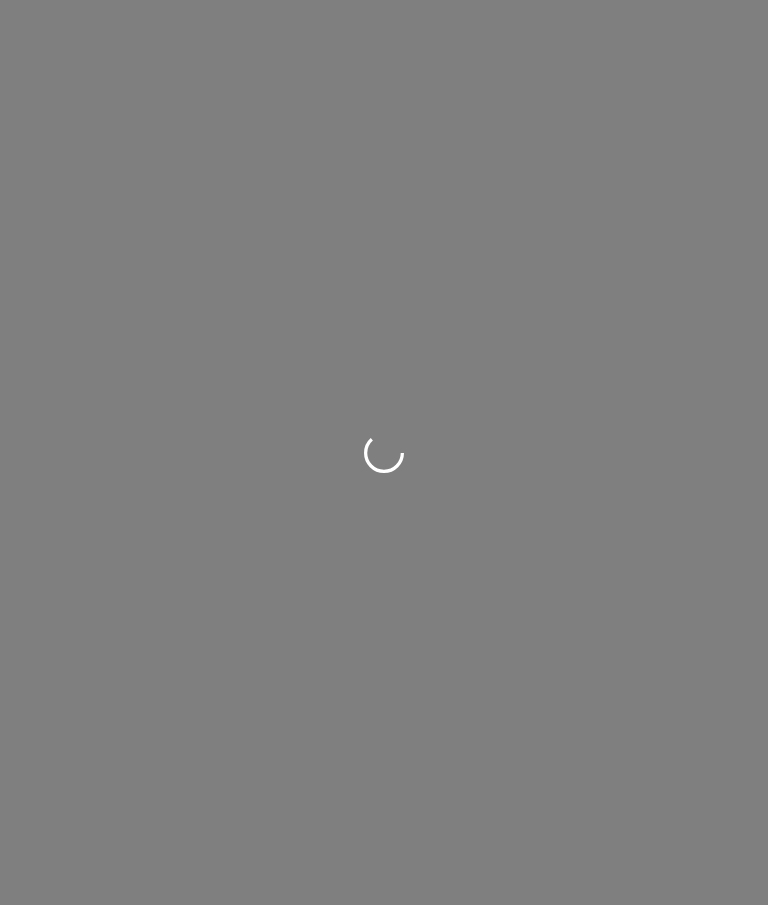 scroll, scrollTop: 0, scrollLeft: 0, axis: both 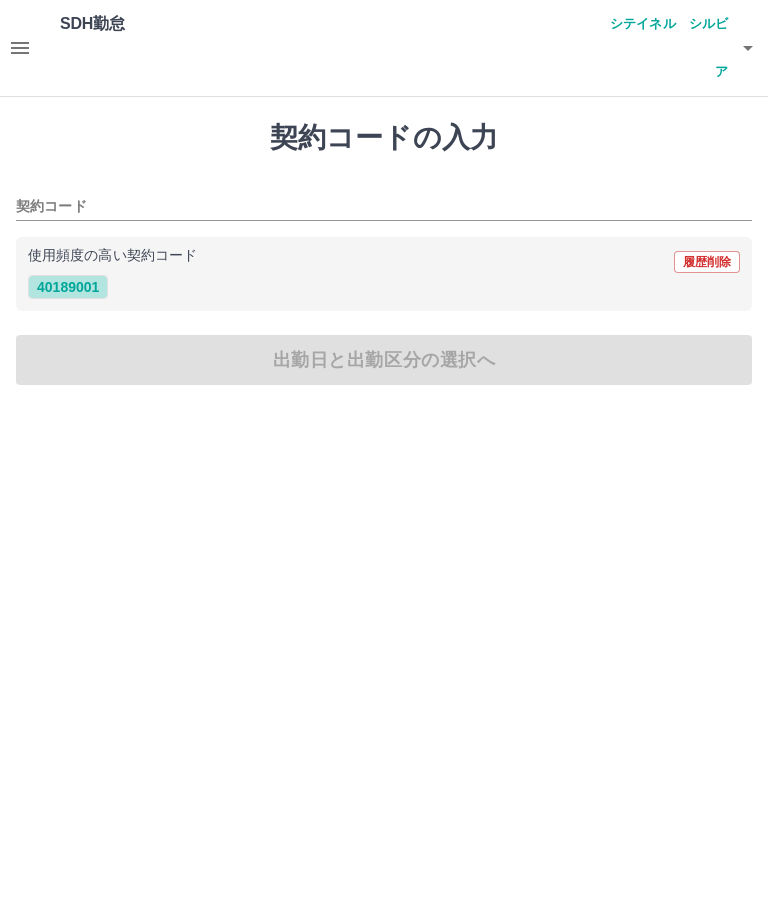 click on "40189001" at bounding box center (68, 287) 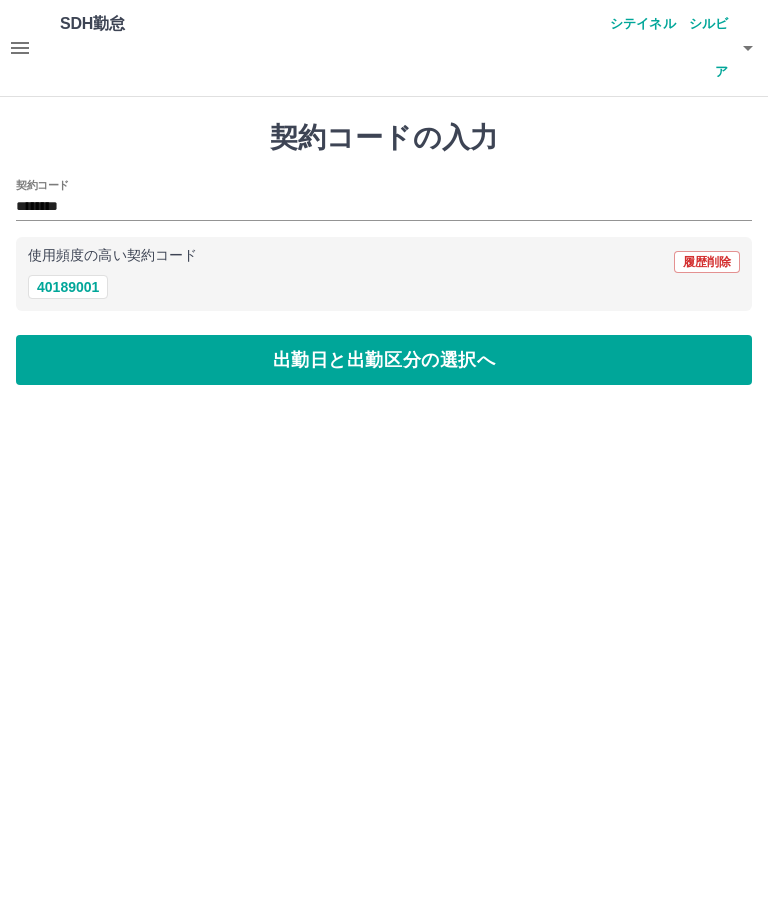 click on "出勤日と出勤区分の選択へ" at bounding box center (384, 360) 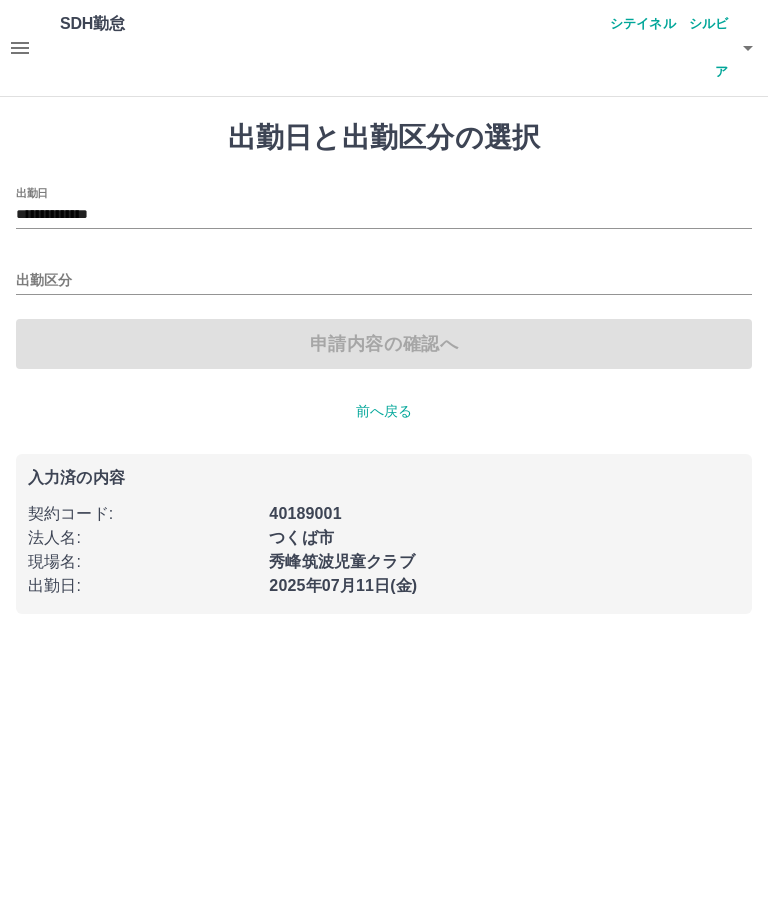 click on "出勤区分" at bounding box center (384, 281) 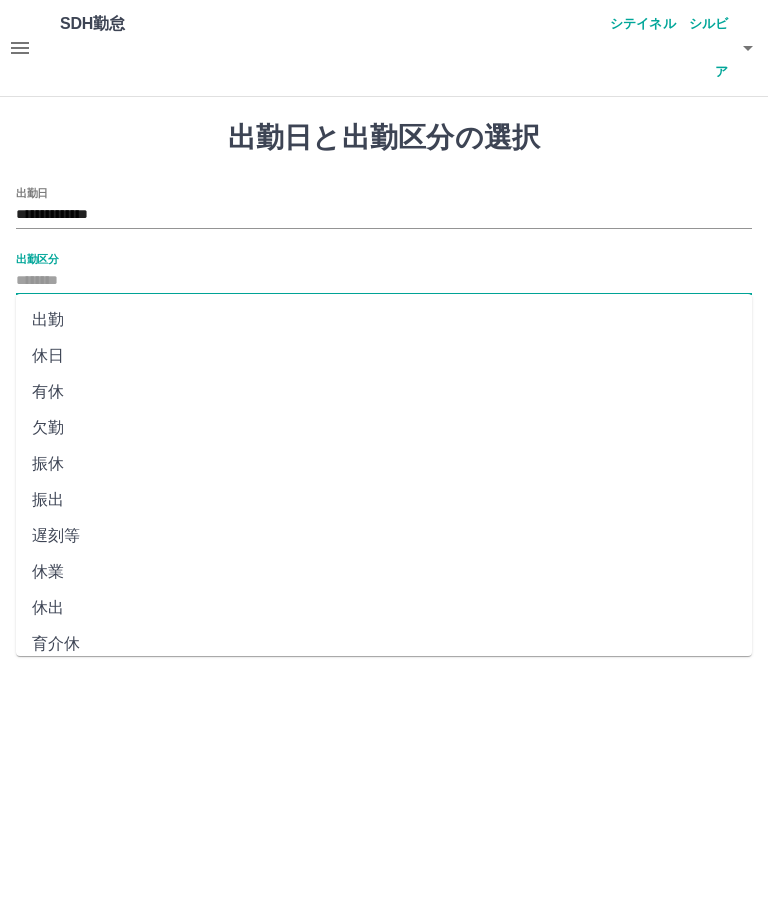 click on "出勤" at bounding box center [384, 320] 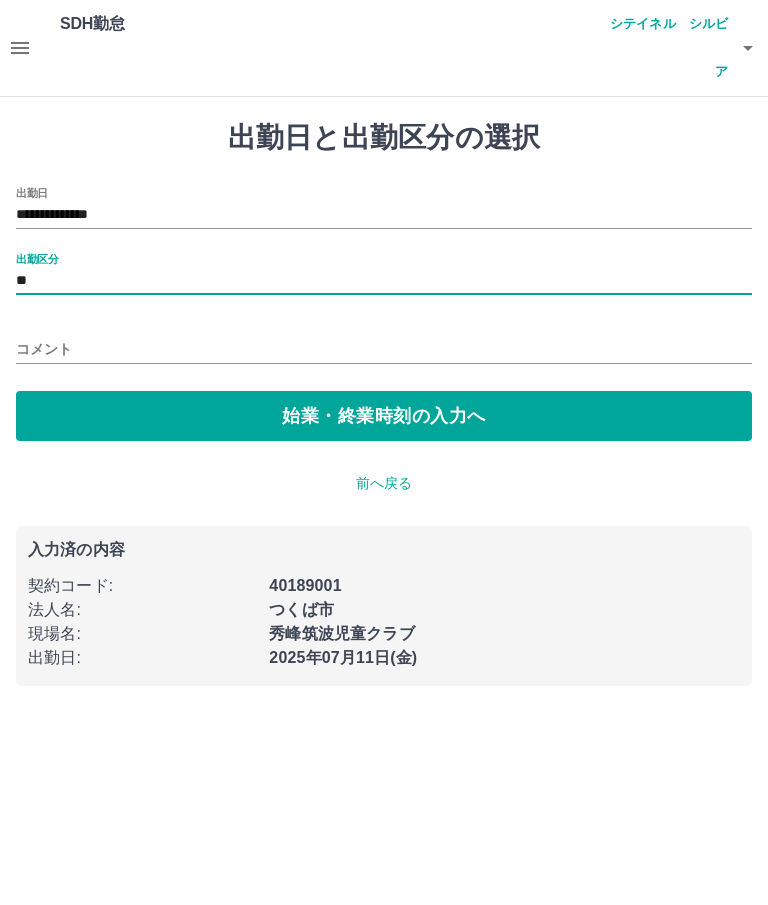click on "始業・終業時刻の入力へ" at bounding box center [384, 416] 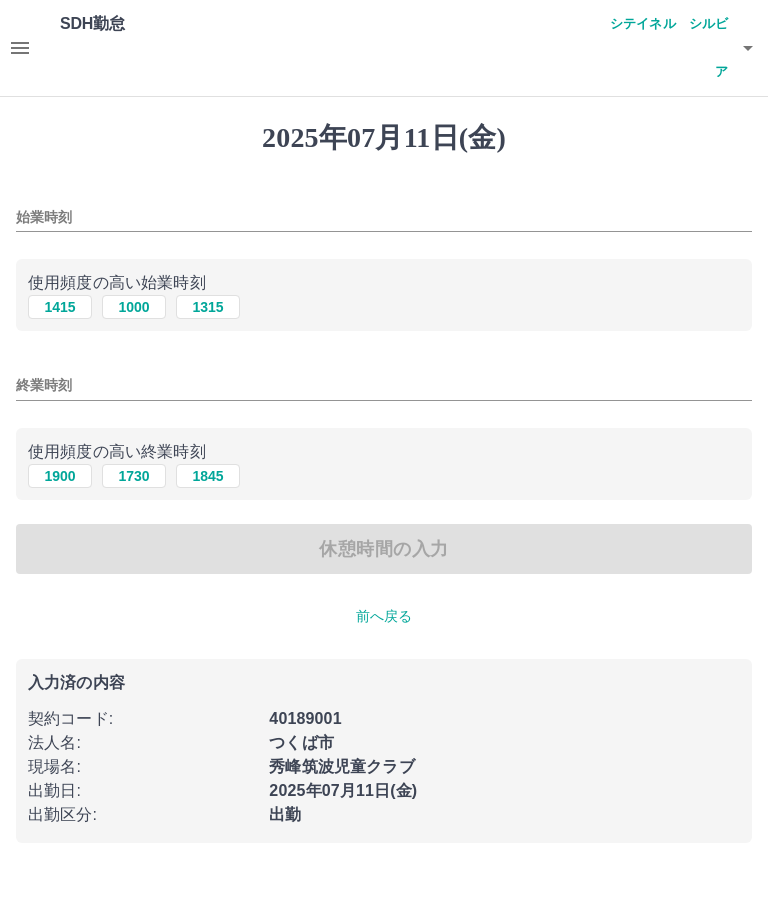 click on "始業時刻" at bounding box center (384, 217) 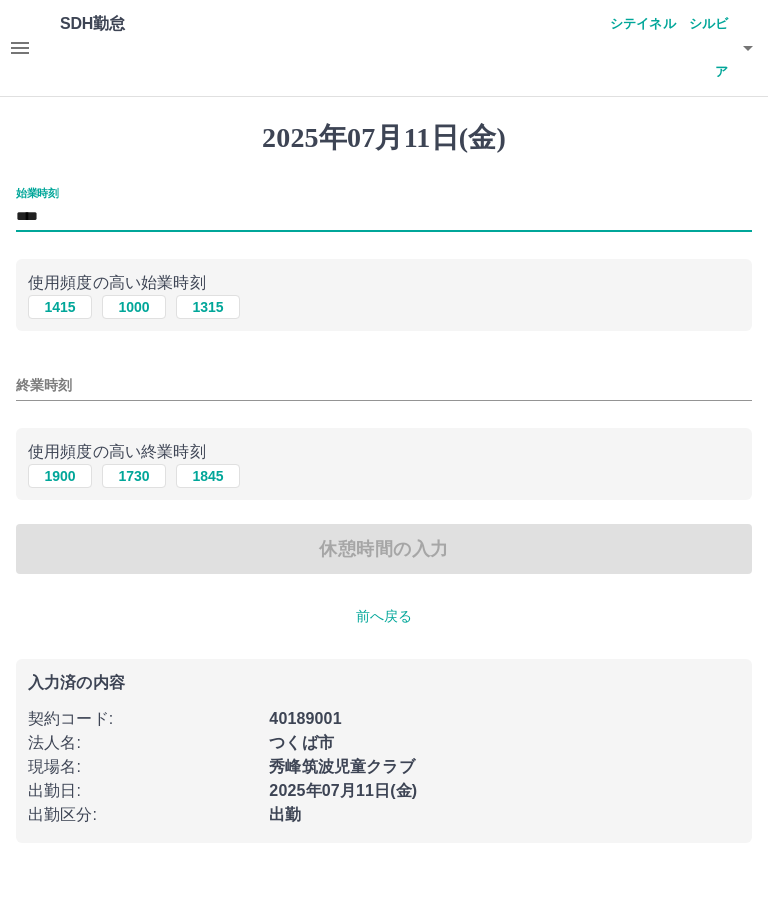 type on "****" 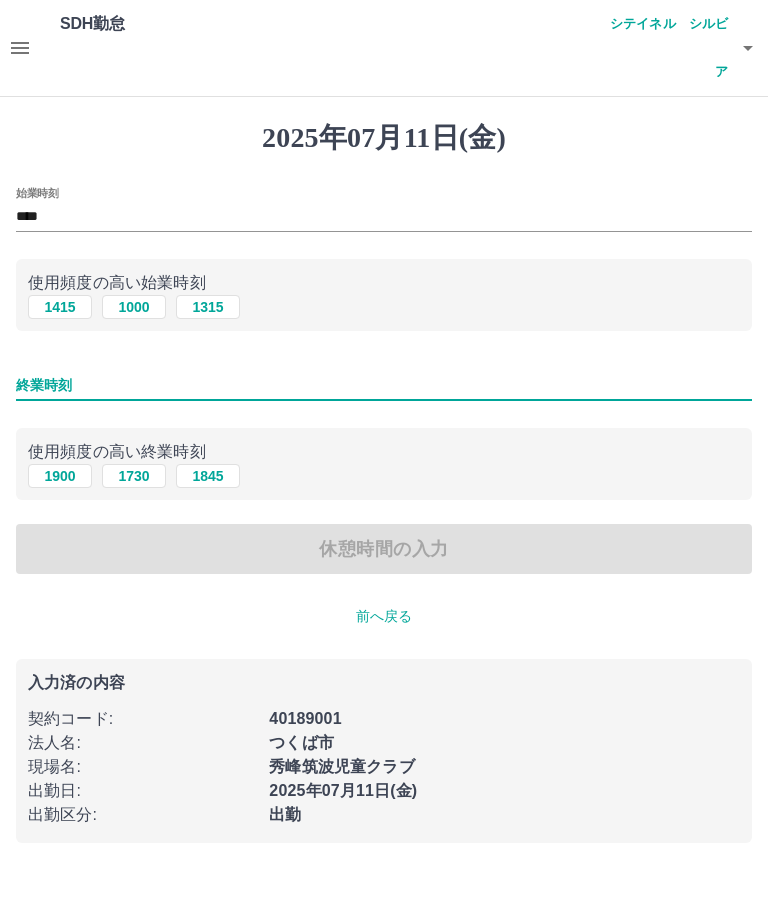 click on "1900" at bounding box center (60, 476) 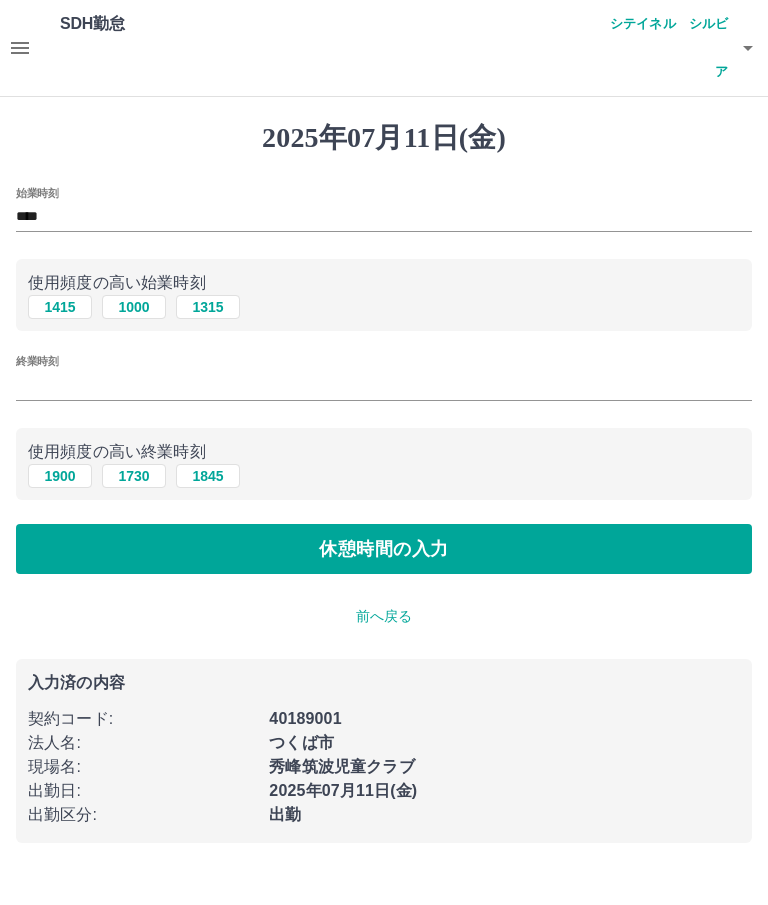 type on "****" 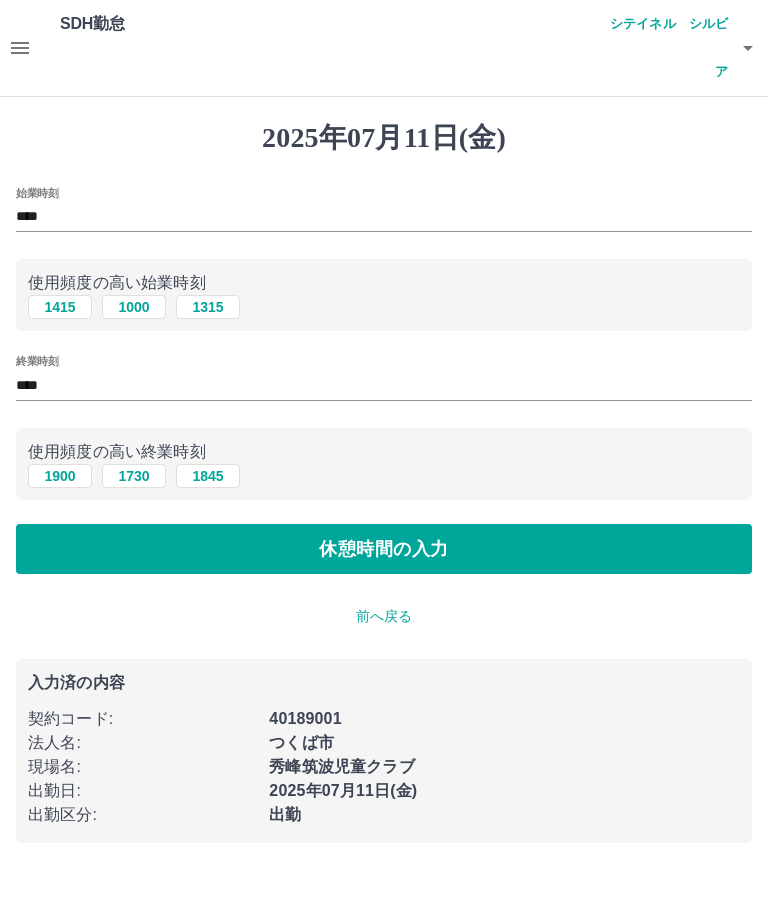 click on "休憩時間の入力" at bounding box center [384, 549] 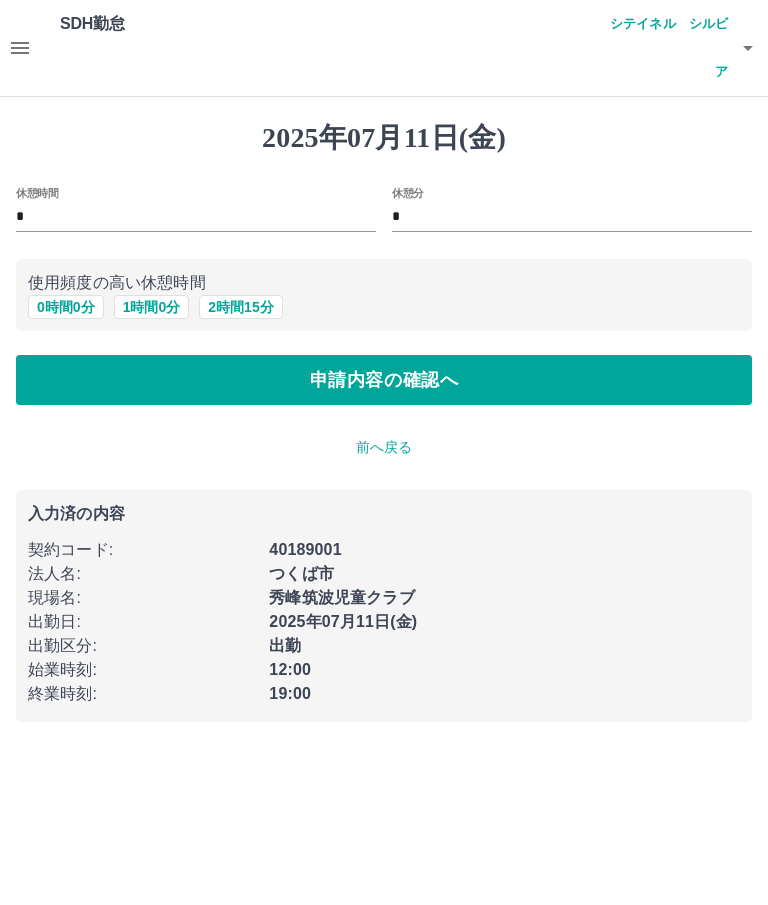 click on "*" at bounding box center (196, 217) 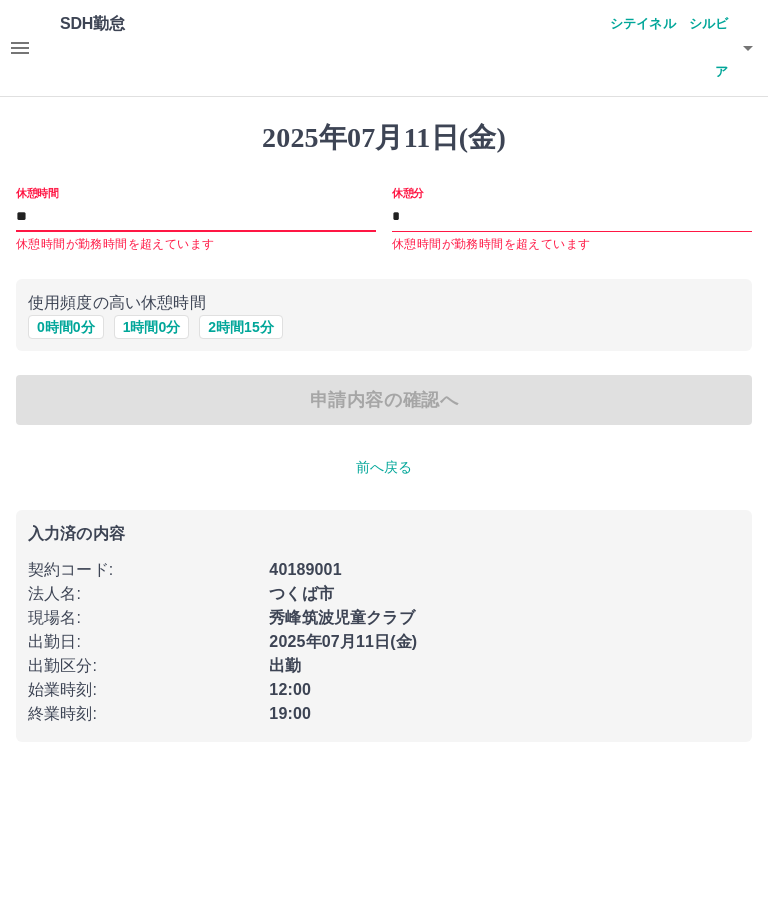 type on "*" 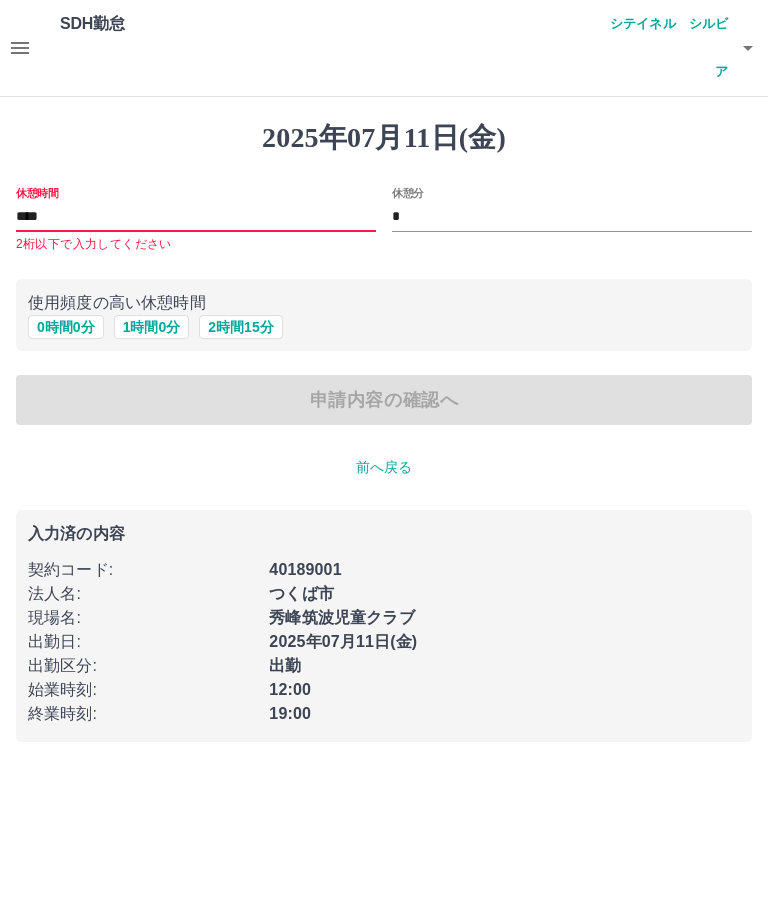 click on "申請内容の確認へ" at bounding box center [384, 400] 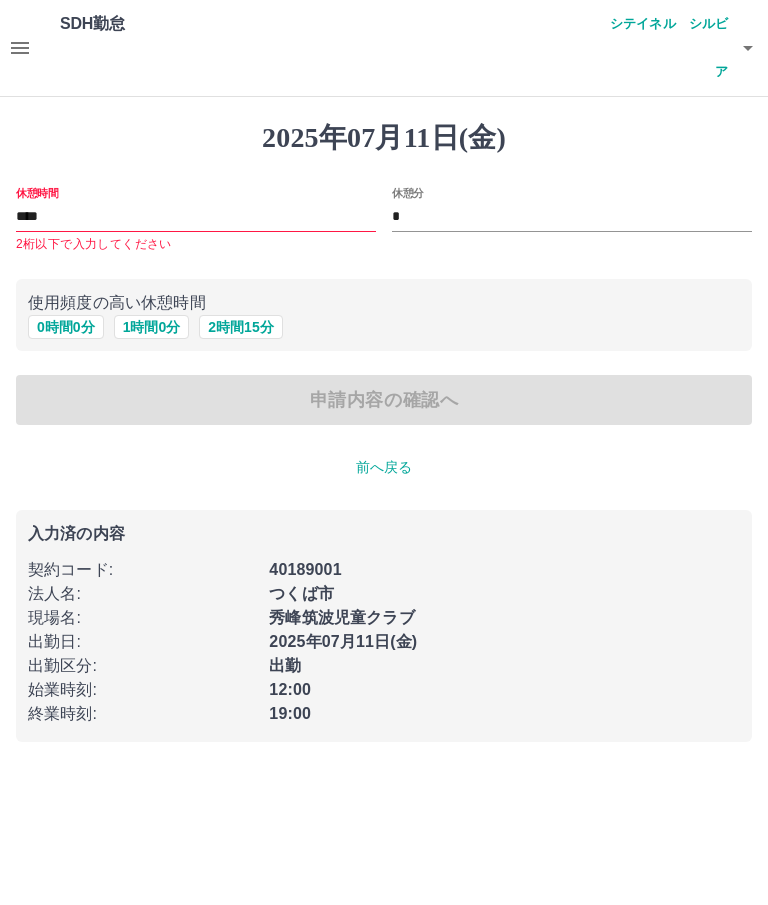 click on "申請内容の確認へ" at bounding box center [384, 400] 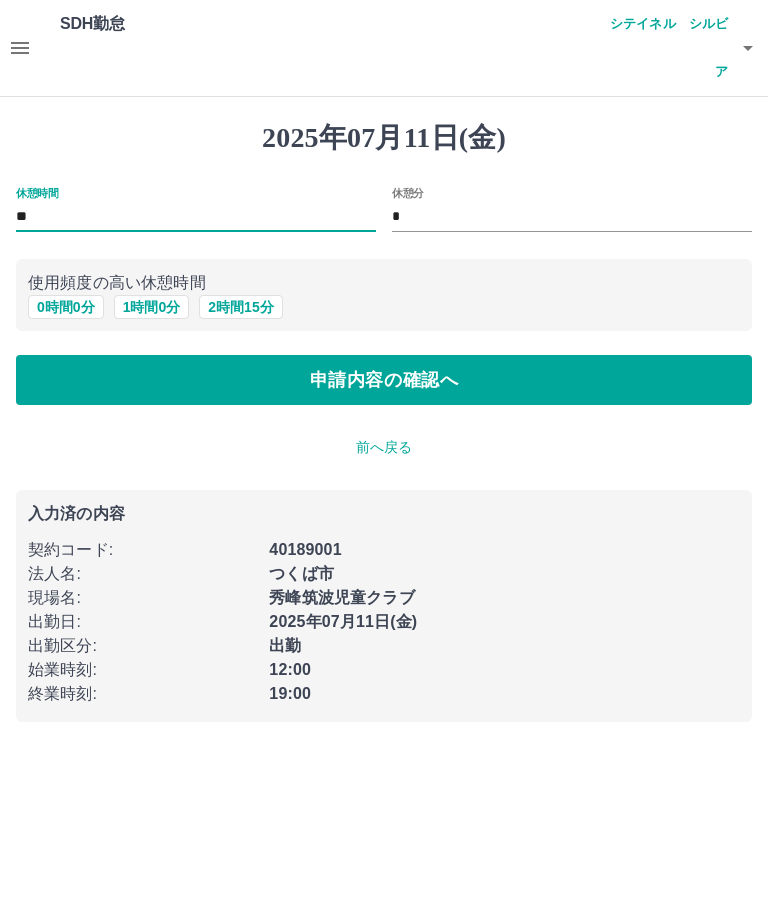 type on "*" 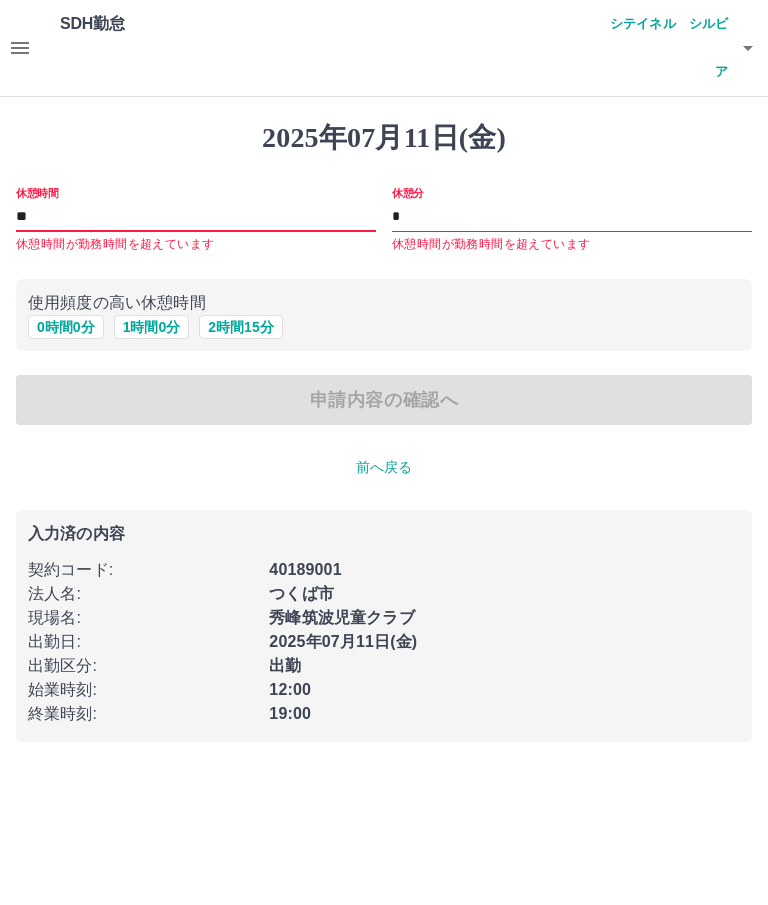 type on "*" 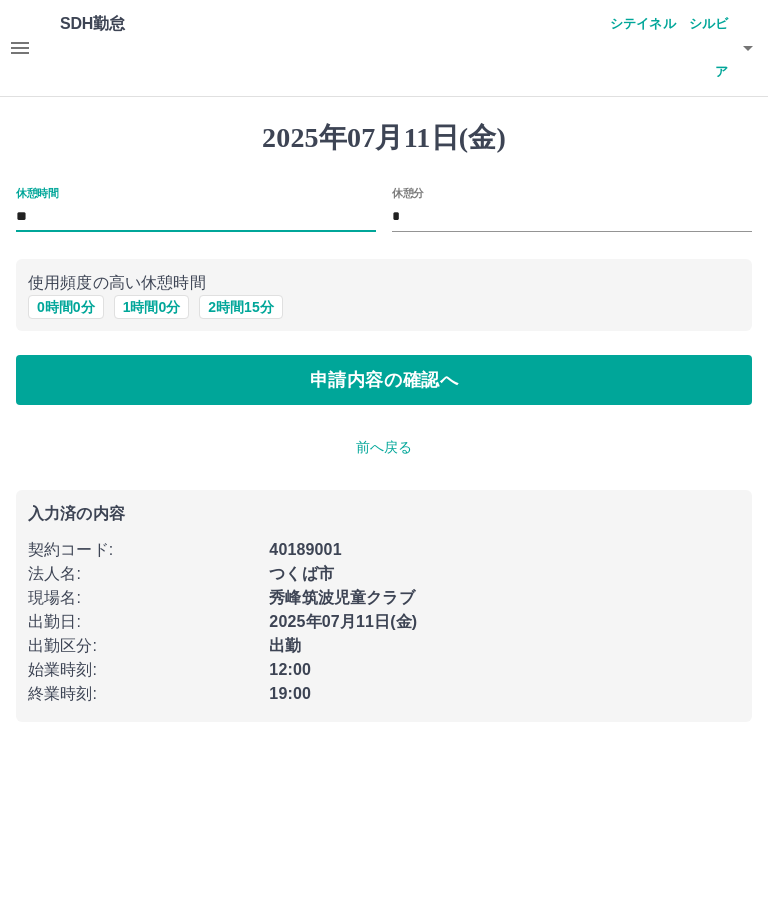 type on "*" 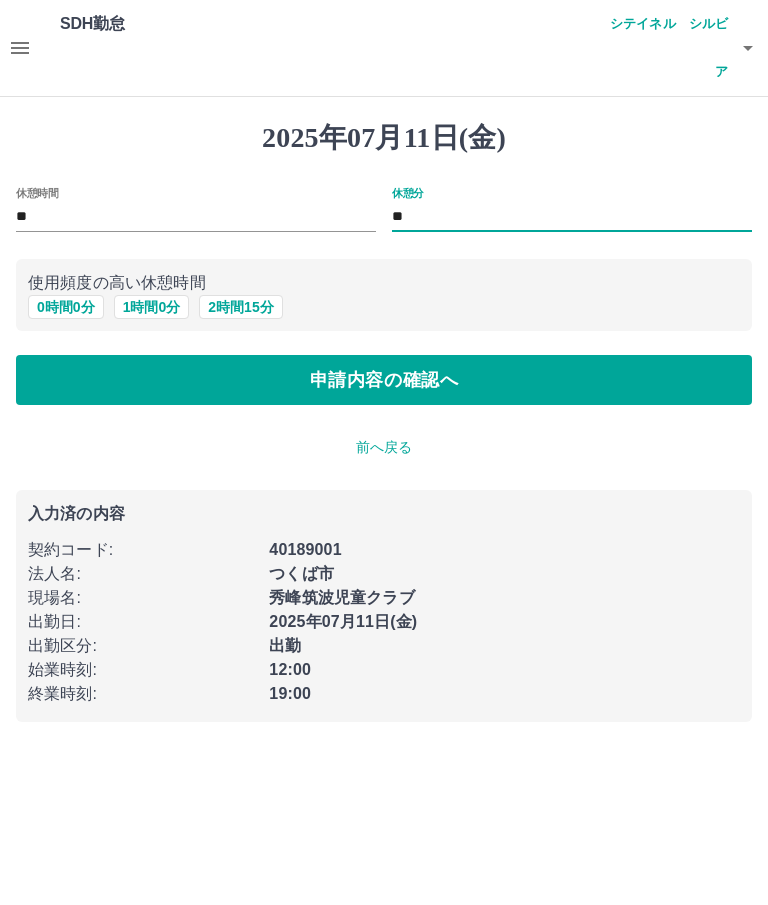 type on "*" 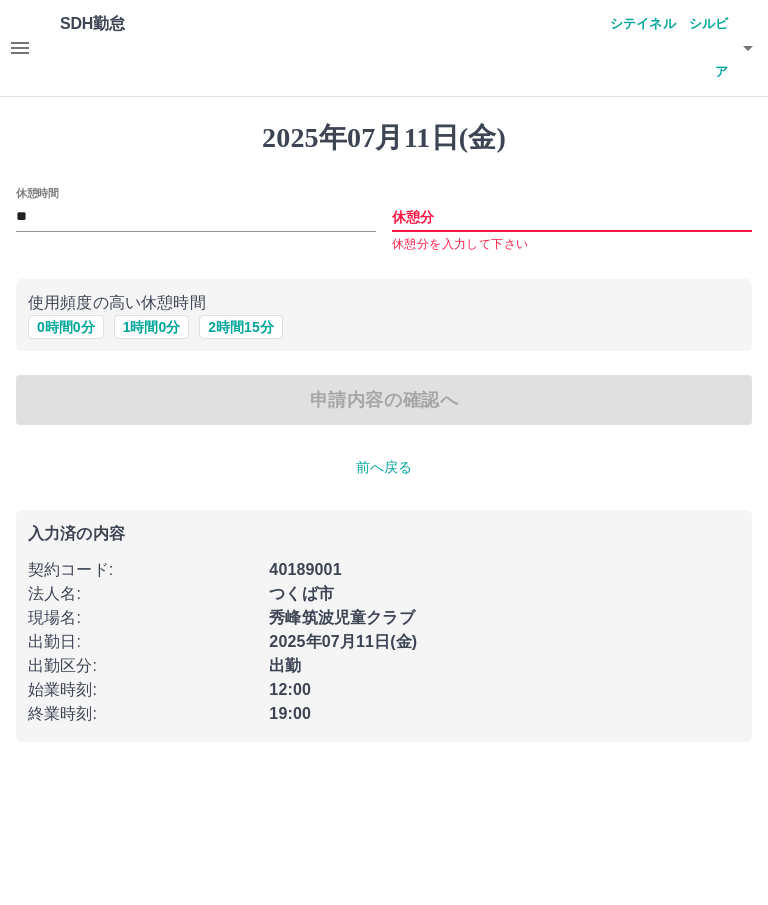 type 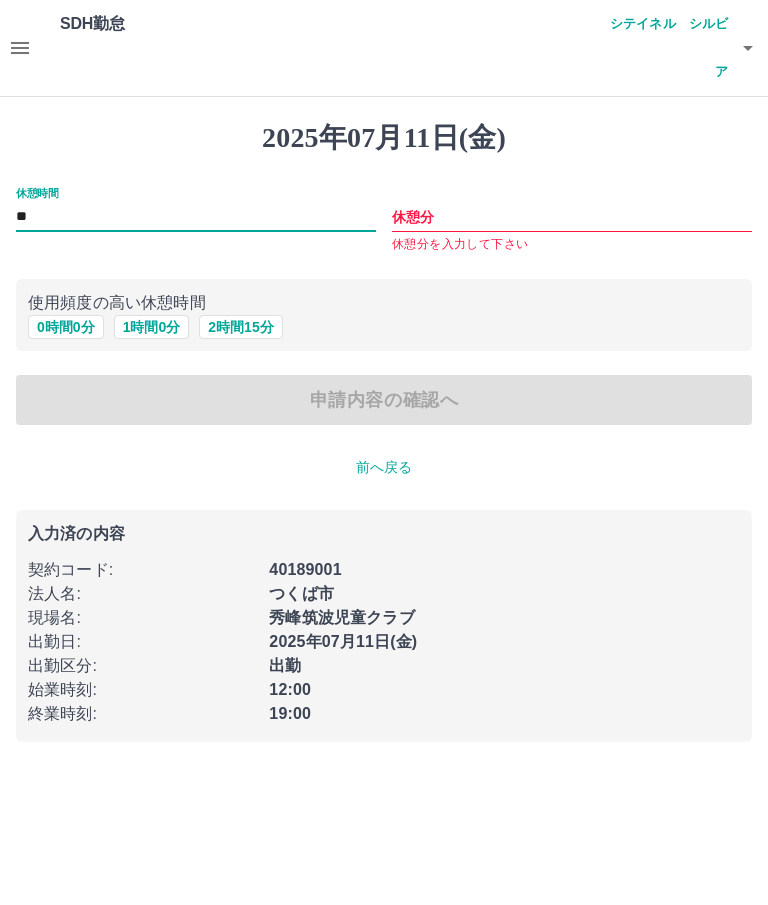 type on "*" 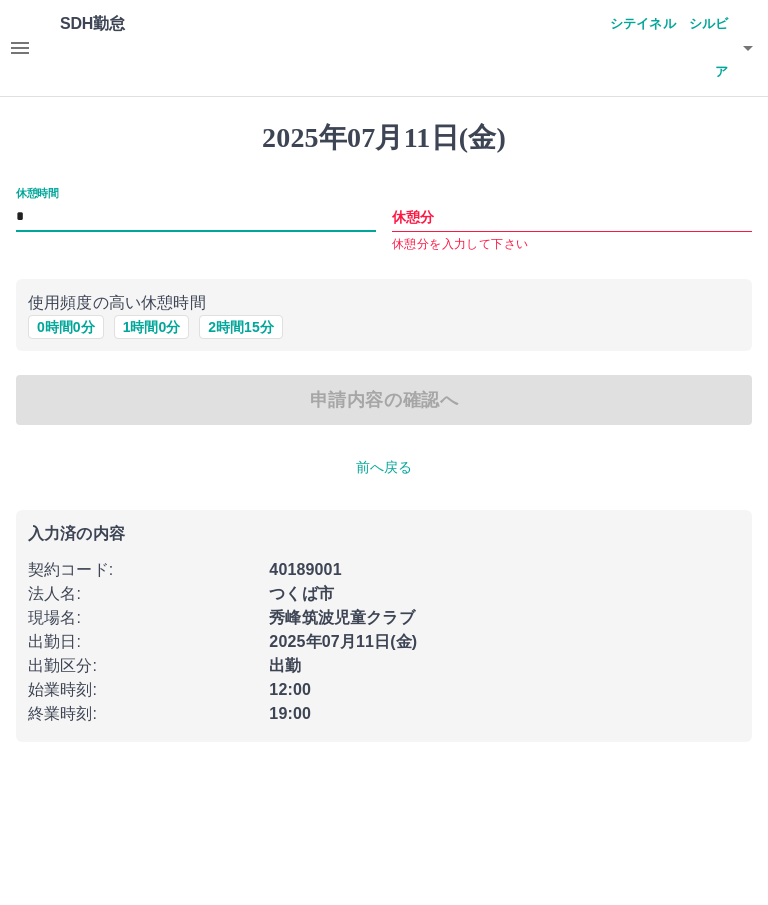 type on "**" 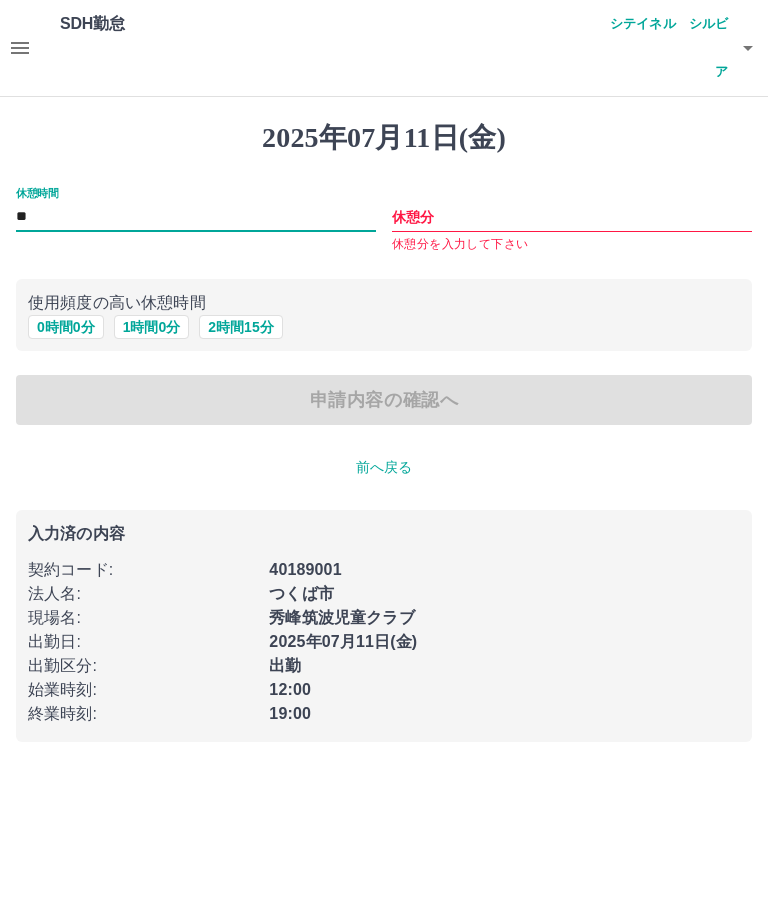 click on "休憩分" at bounding box center [572, 217] 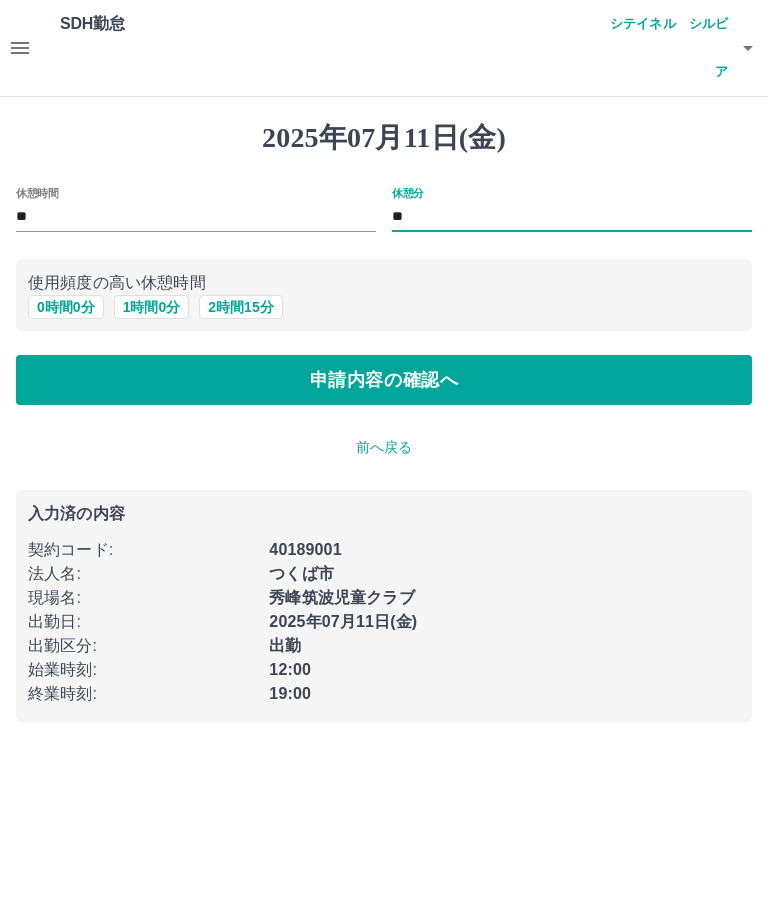 type on "**" 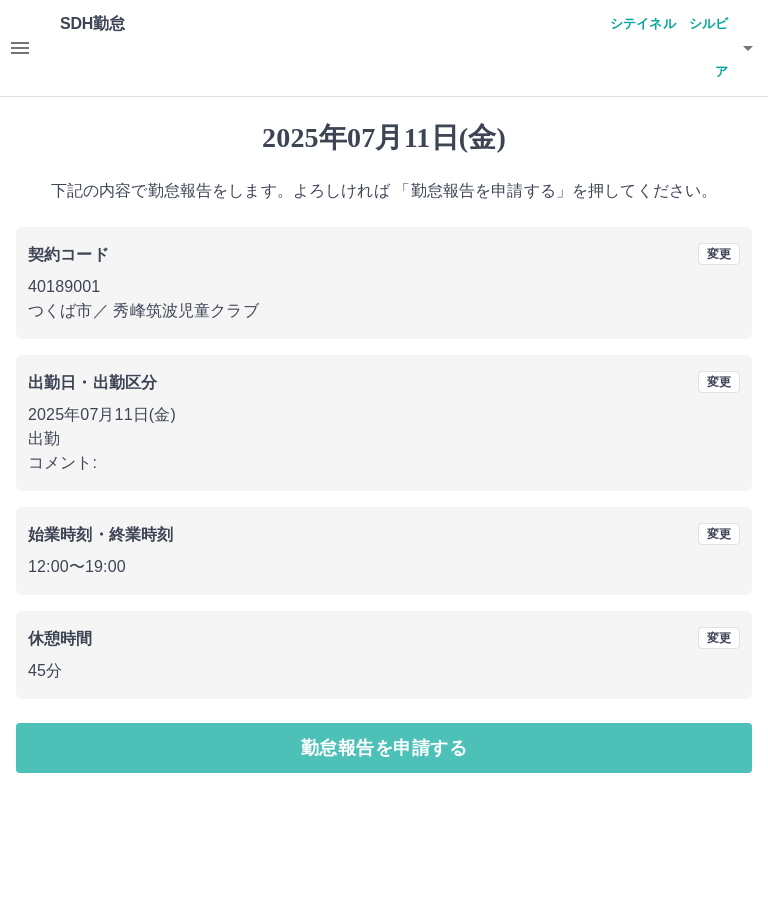 click on "勤怠報告を申請する" at bounding box center (384, 748) 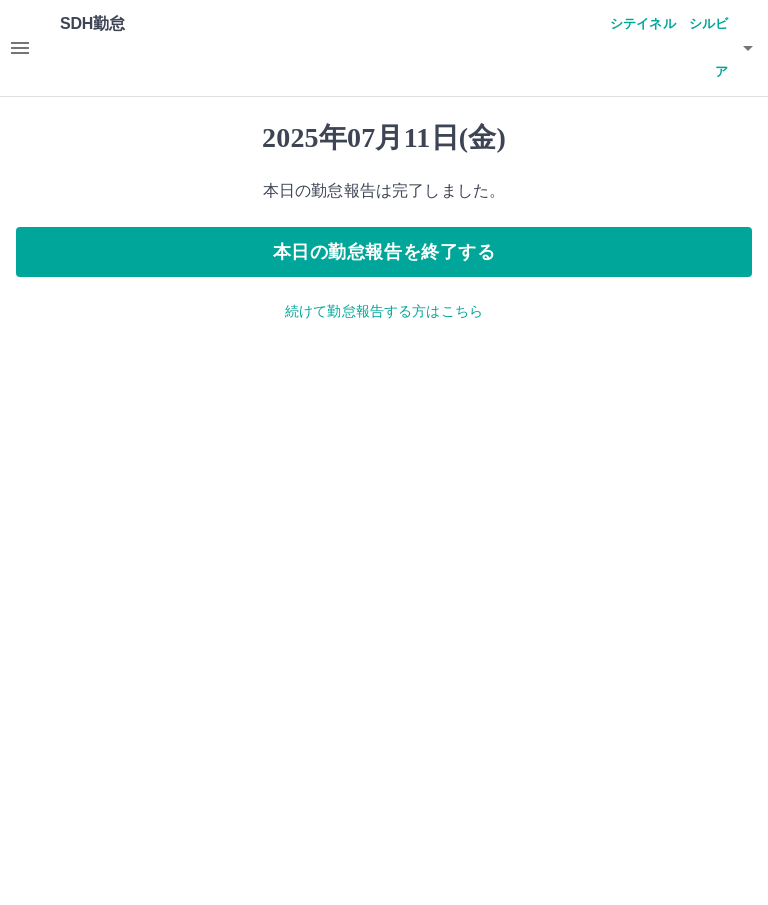click on "本日の勤怠報告を終了する" at bounding box center [384, 252] 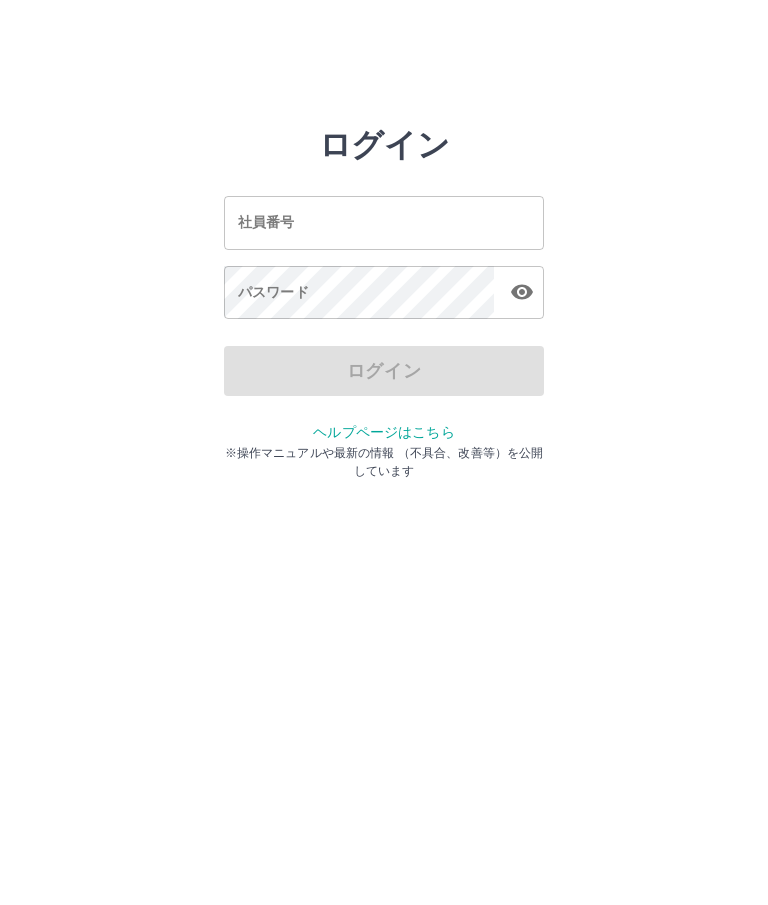 scroll, scrollTop: 0, scrollLeft: 0, axis: both 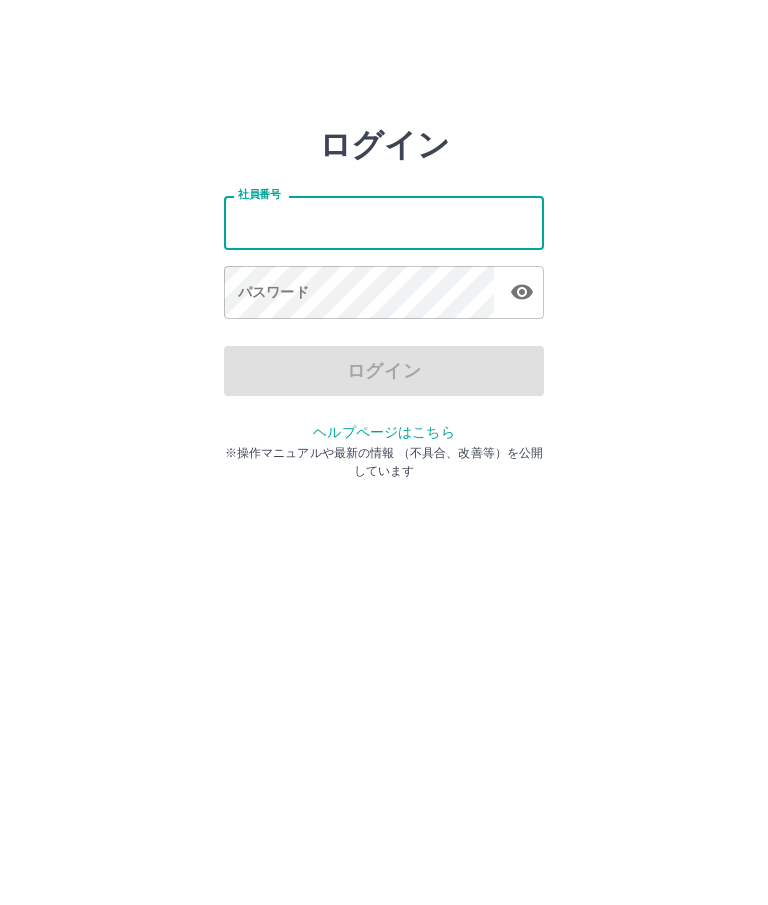 click on "社員番号" at bounding box center [384, 222] 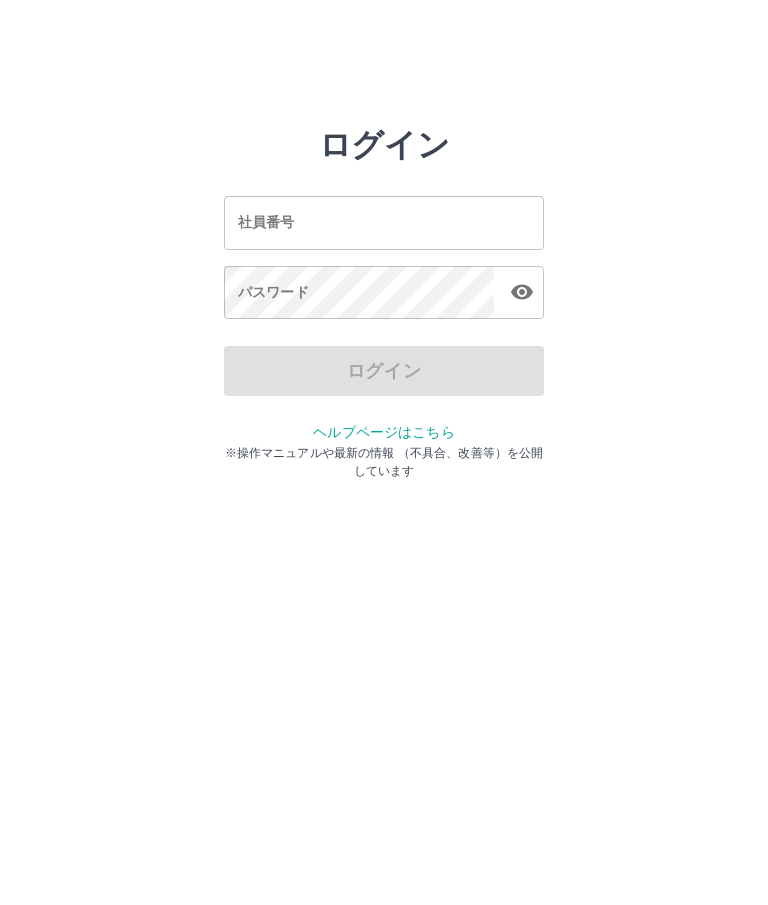 click on "社員番号" at bounding box center [384, 222] 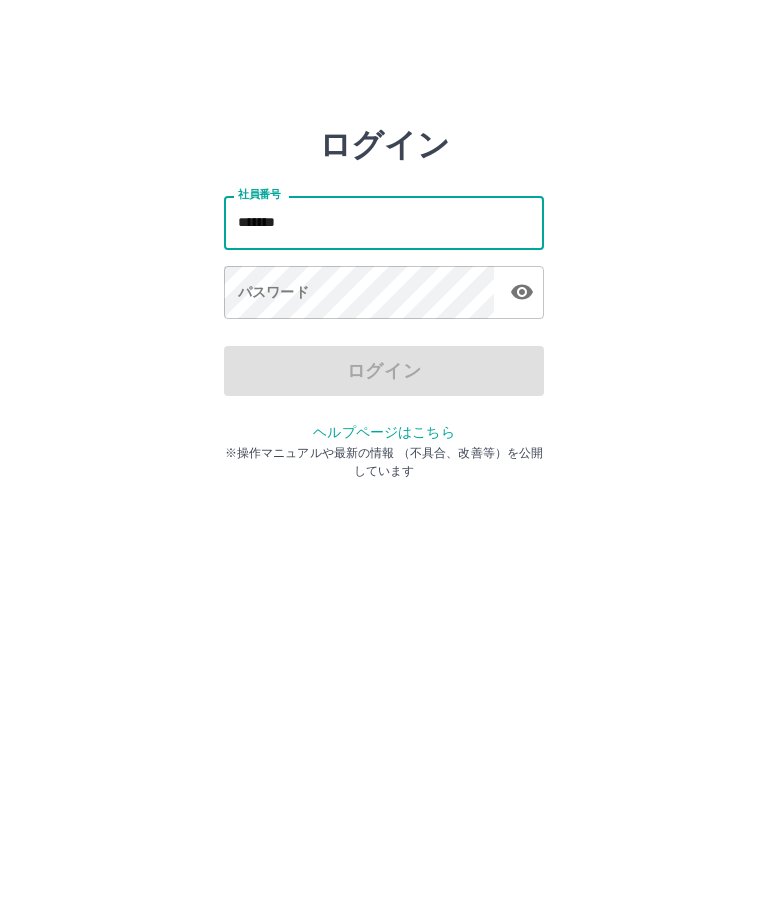 type on "*******" 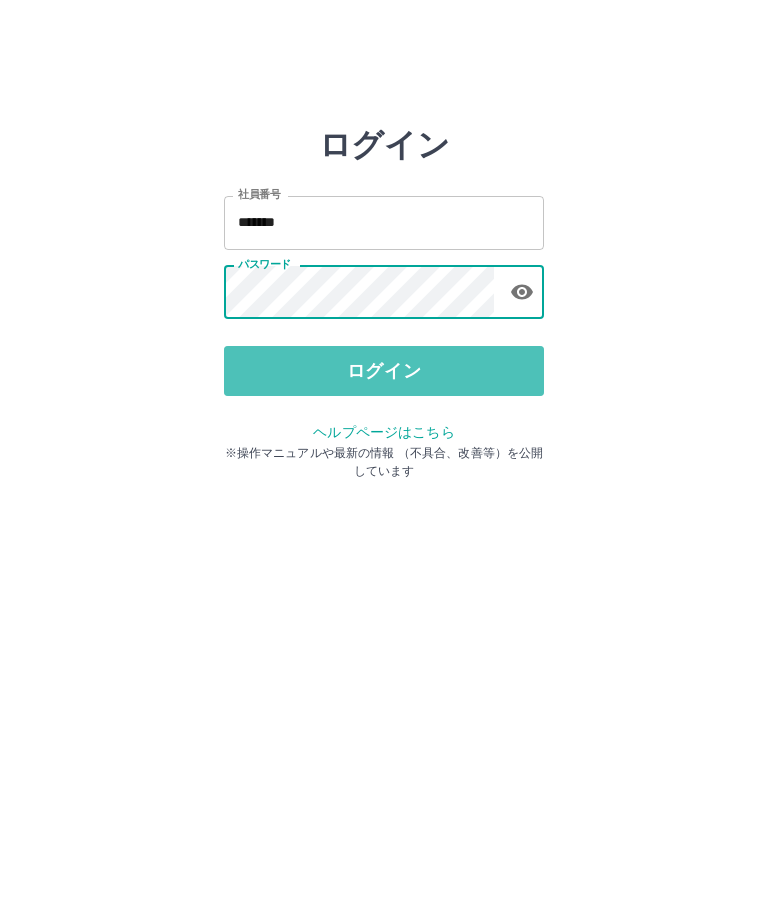 click on "ログイン" at bounding box center [384, 371] 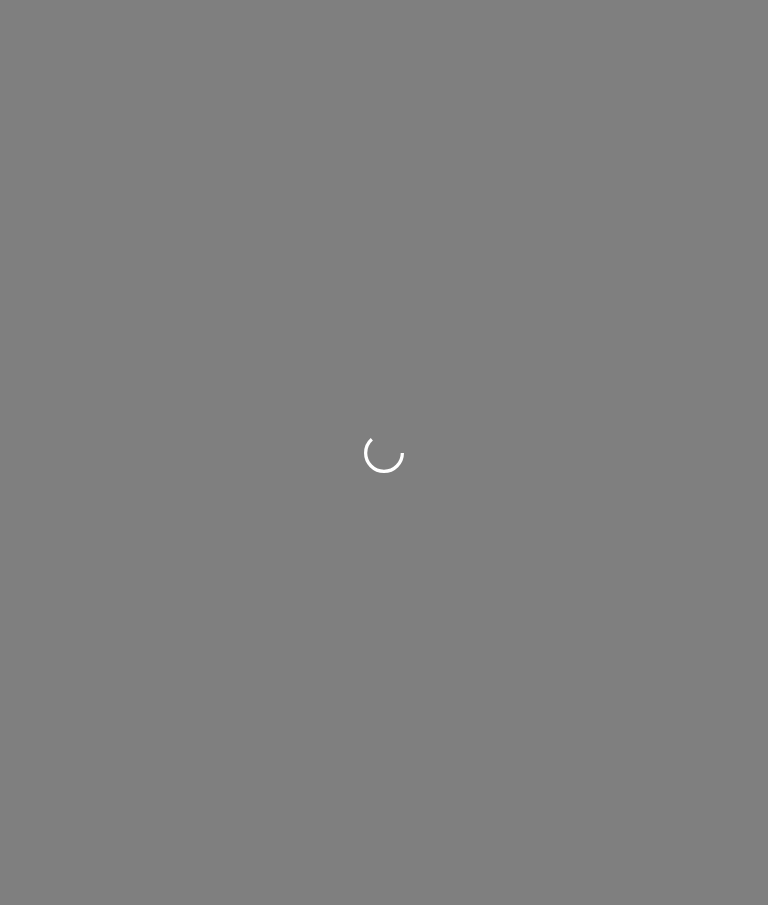scroll, scrollTop: 0, scrollLeft: 0, axis: both 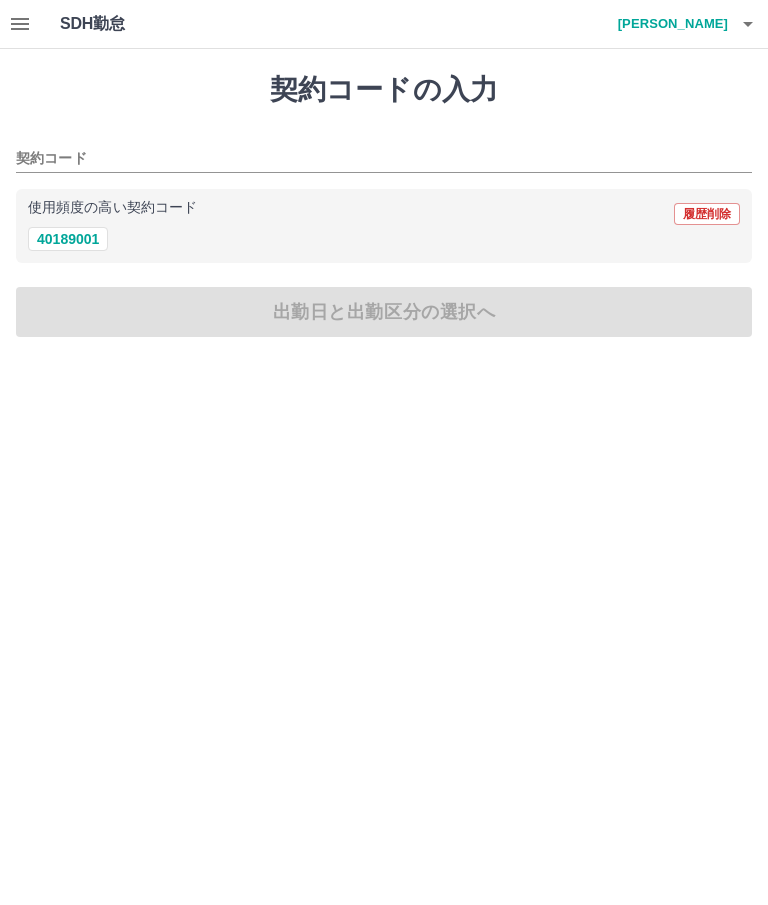 click on "40189001" at bounding box center [68, 239] 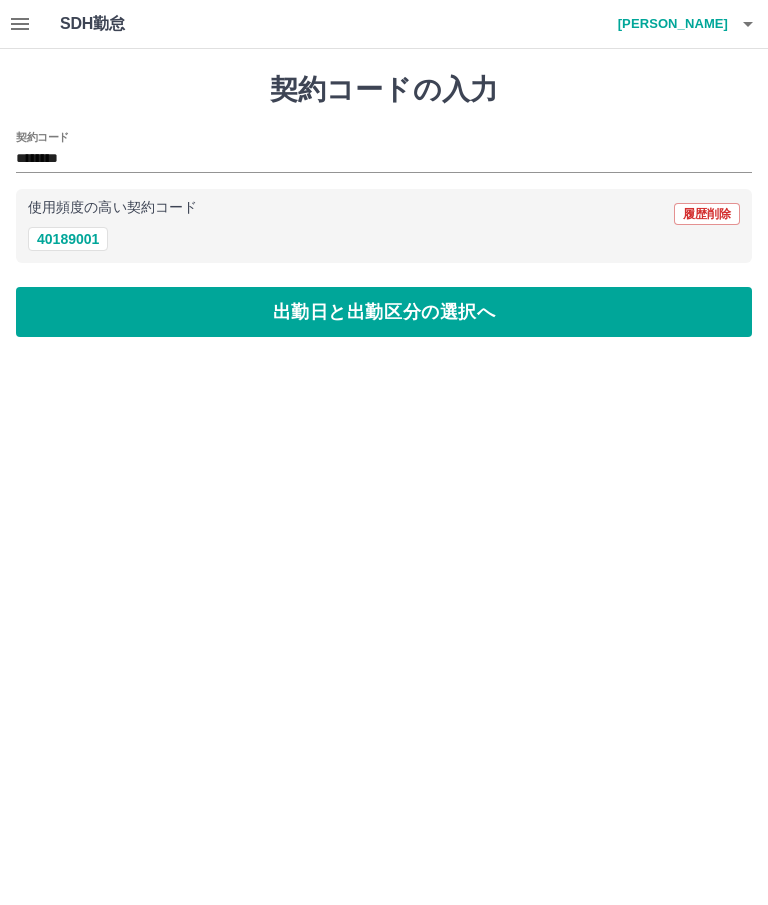 click on "出勤日と出勤区分の選択へ" at bounding box center [384, 312] 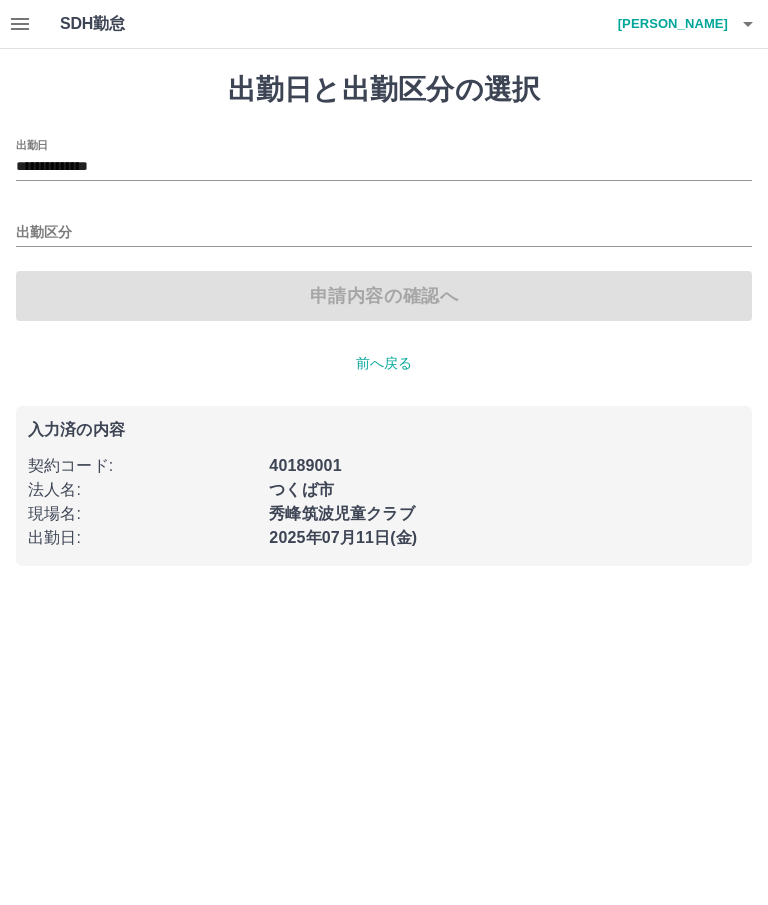 click on "出勤区分" at bounding box center [384, 233] 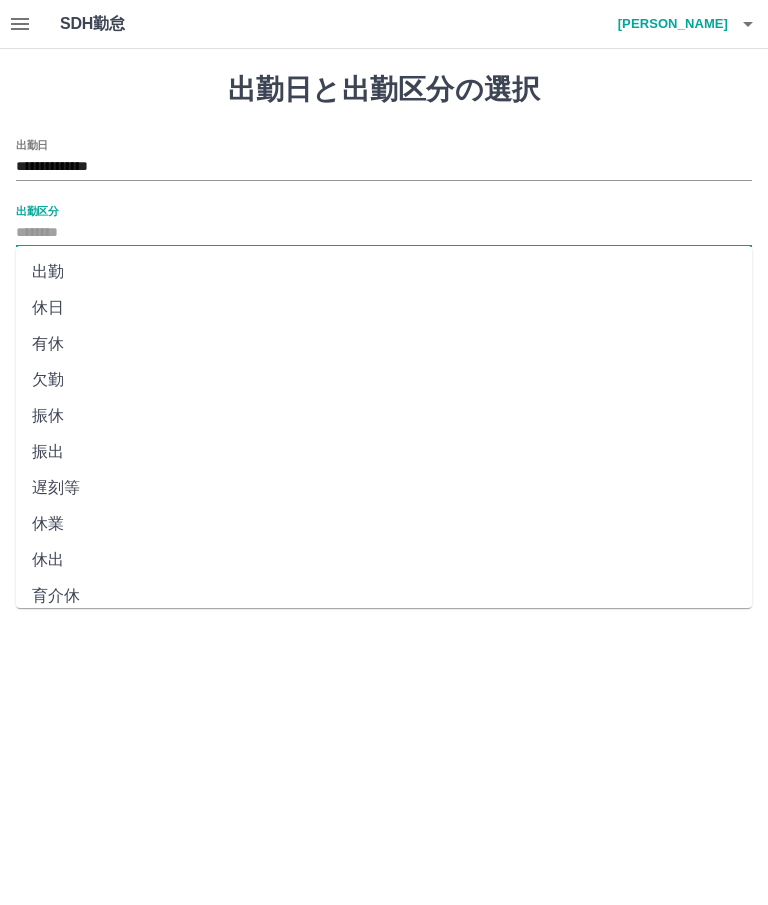 click on "出勤" at bounding box center (384, 272) 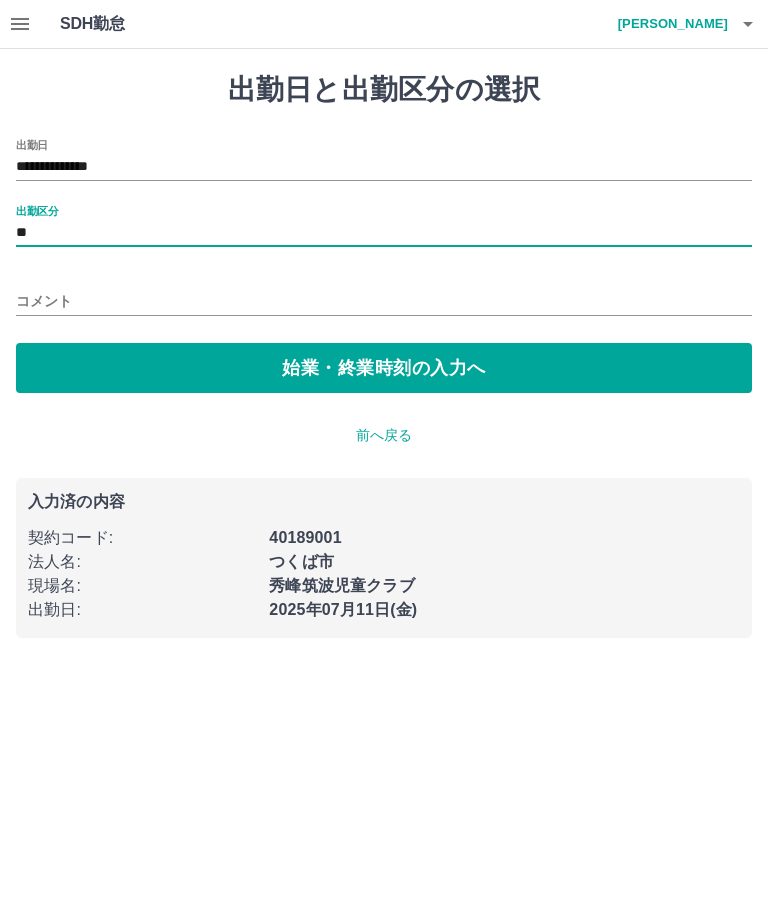 click on "始業・終業時刻の入力へ" at bounding box center [384, 368] 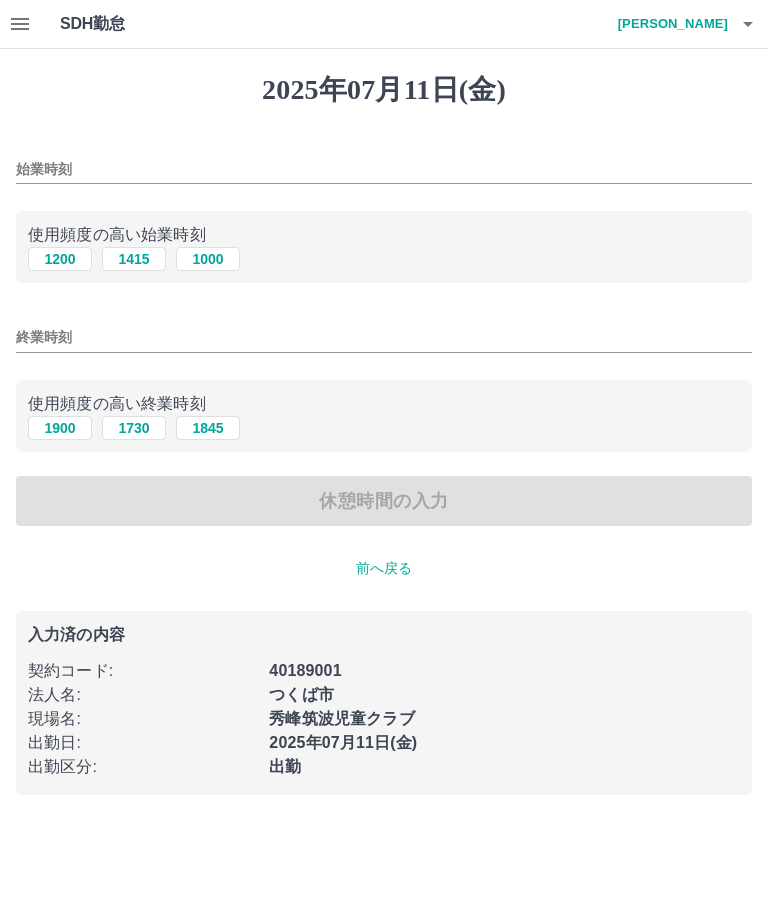 click on "1000" at bounding box center [208, 259] 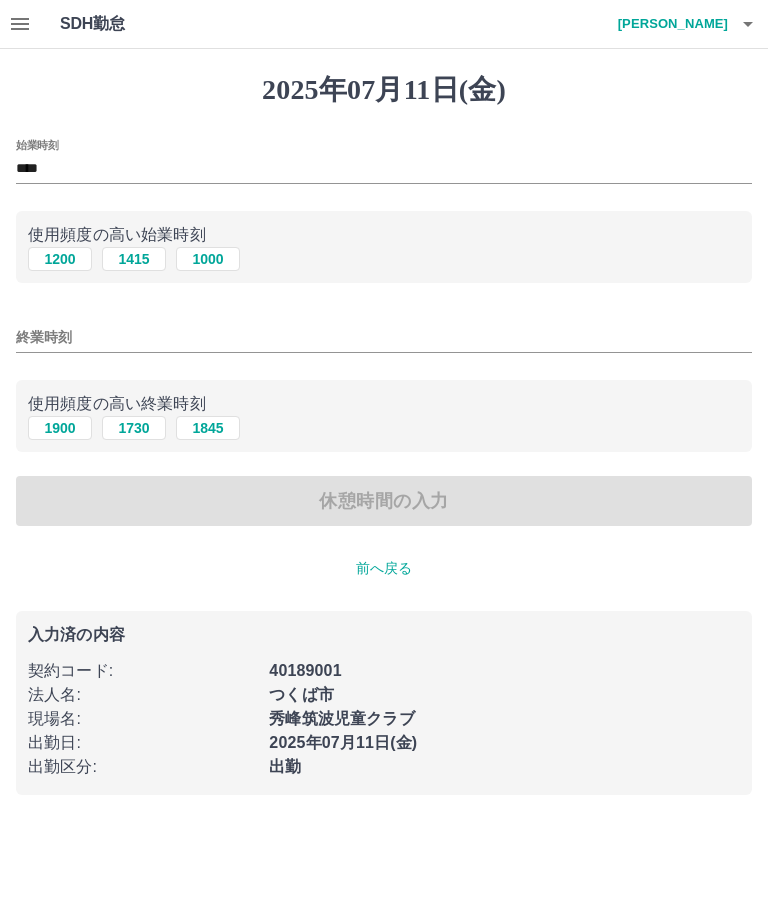 click on "1900" at bounding box center [60, 428] 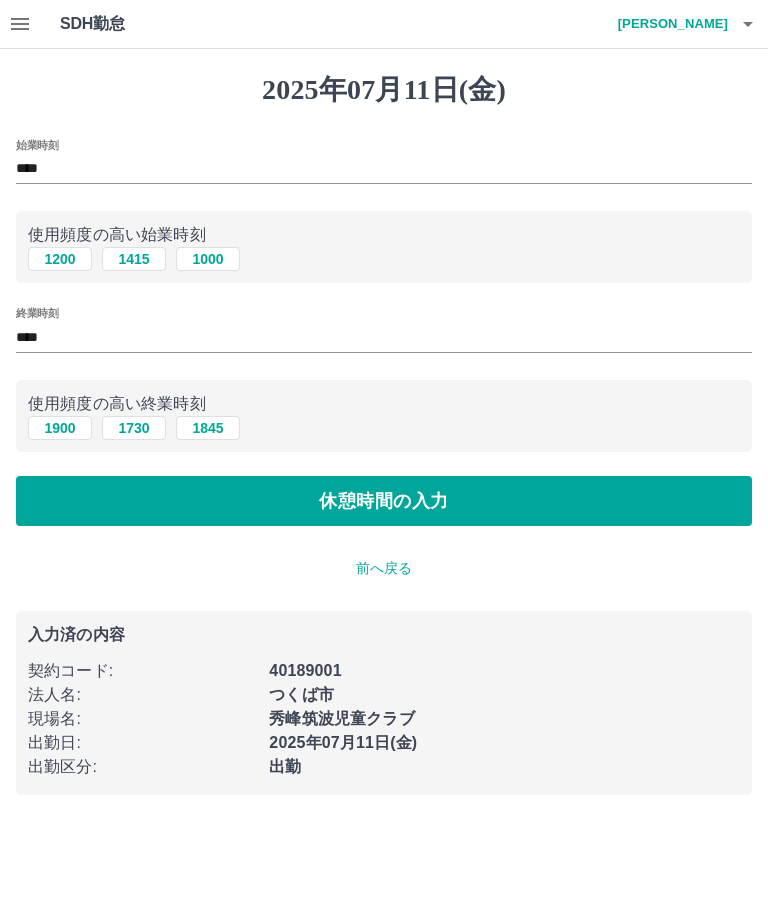 click on "休憩時間の入力" at bounding box center [384, 501] 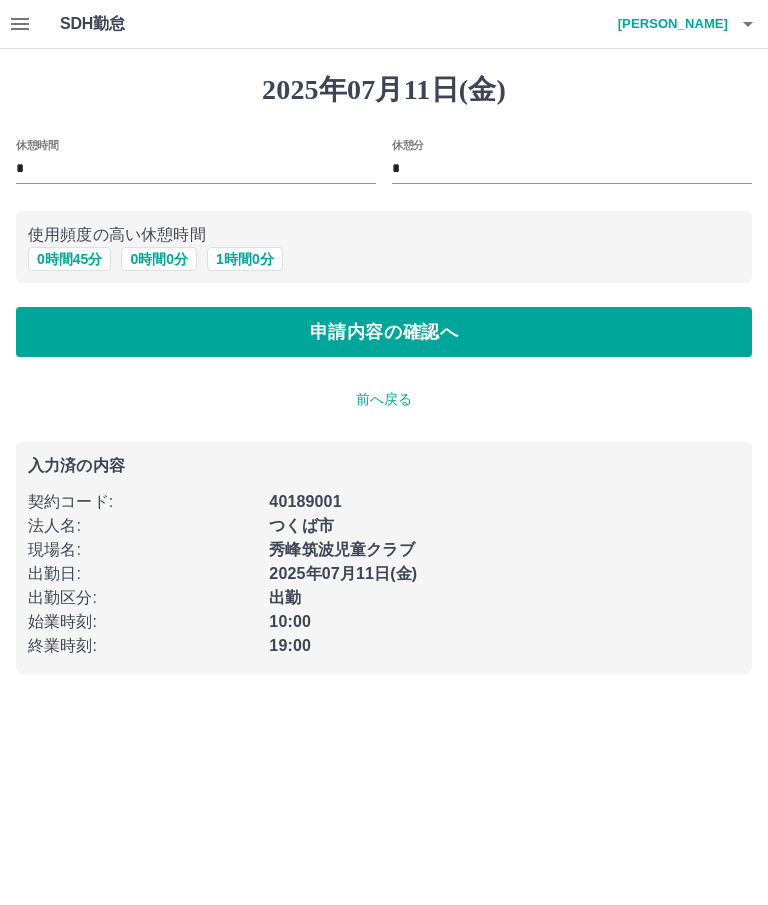 click on "1 時間 0 分" at bounding box center [245, 259] 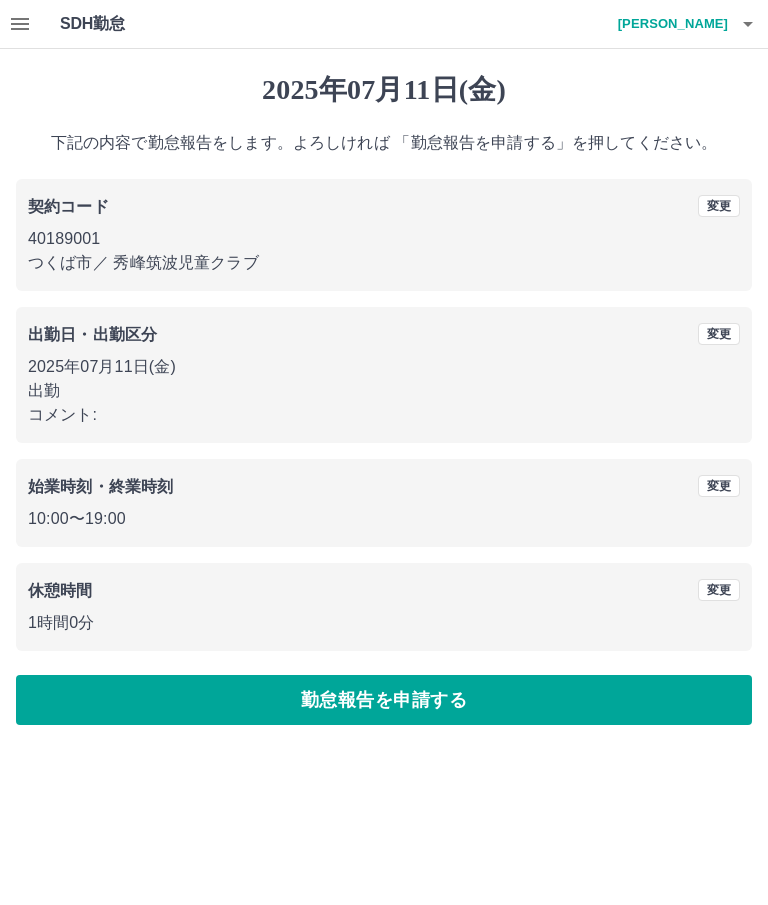 click on "勤怠報告を申請する" at bounding box center (384, 700) 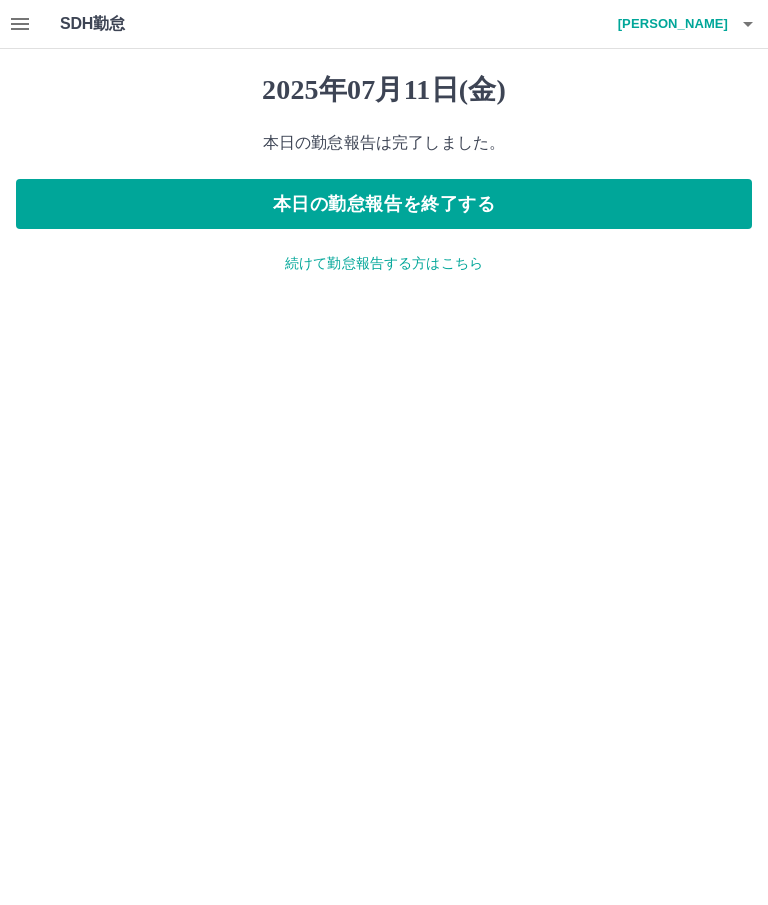 click on "本日の勤怠報告を終了する" at bounding box center [384, 204] 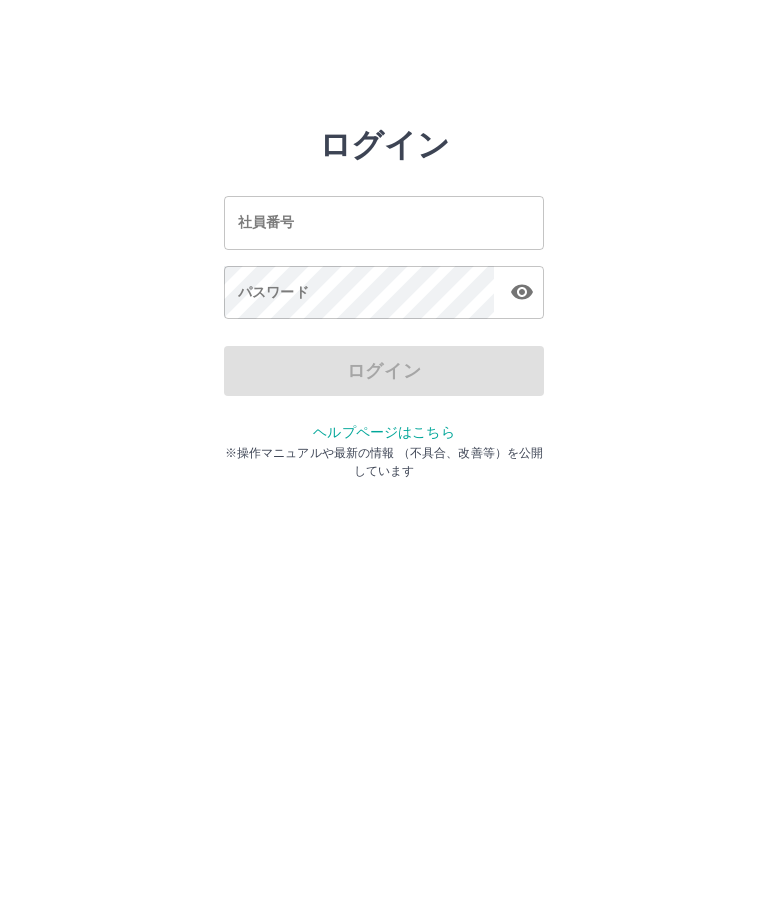scroll, scrollTop: 0, scrollLeft: 0, axis: both 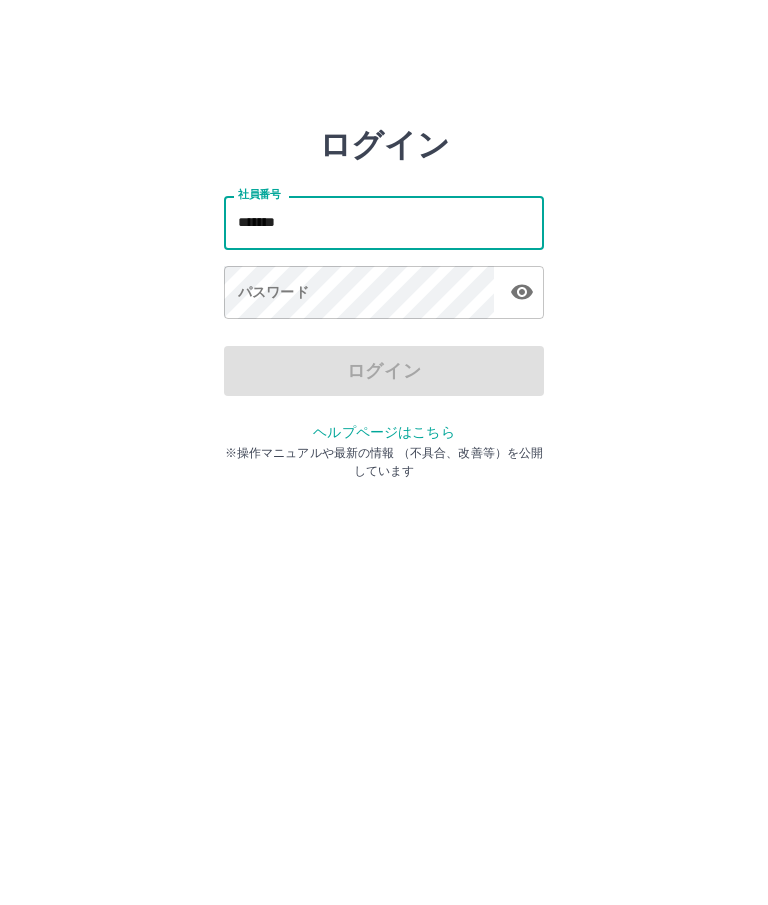 type on "*******" 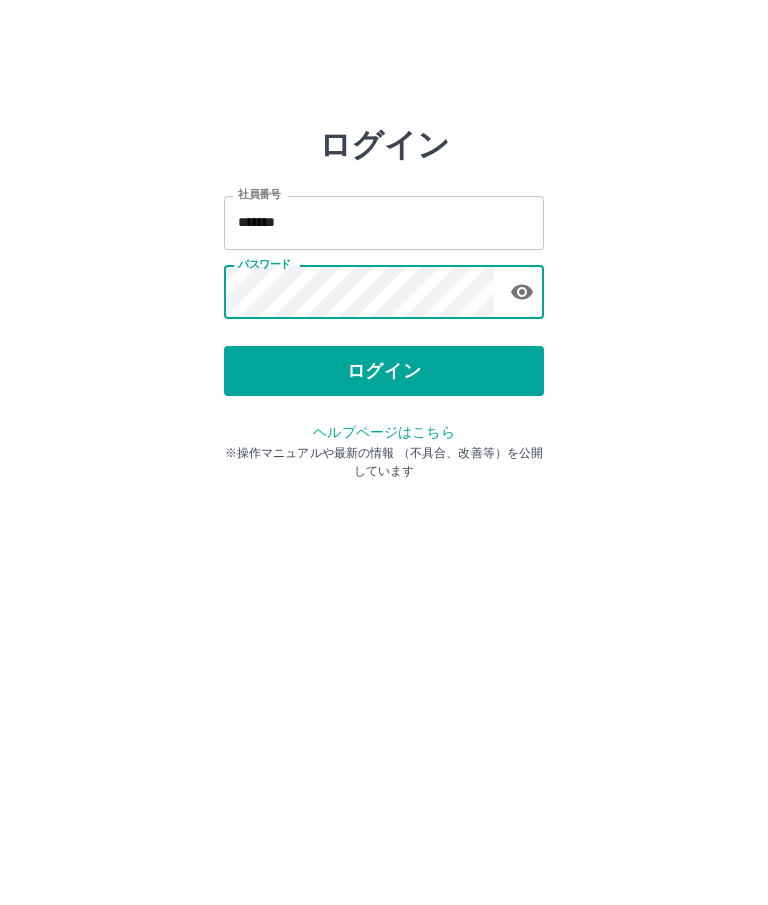 click on "ログイン" at bounding box center [384, 371] 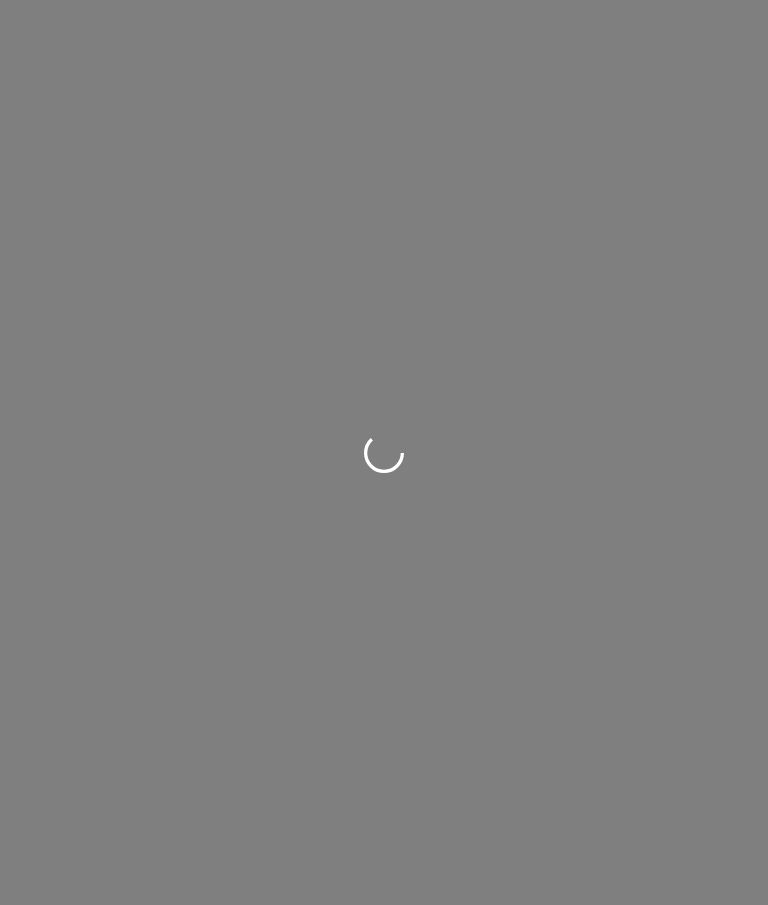 scroll, scrollTop: 0, scrollLeft: 0, axis: both 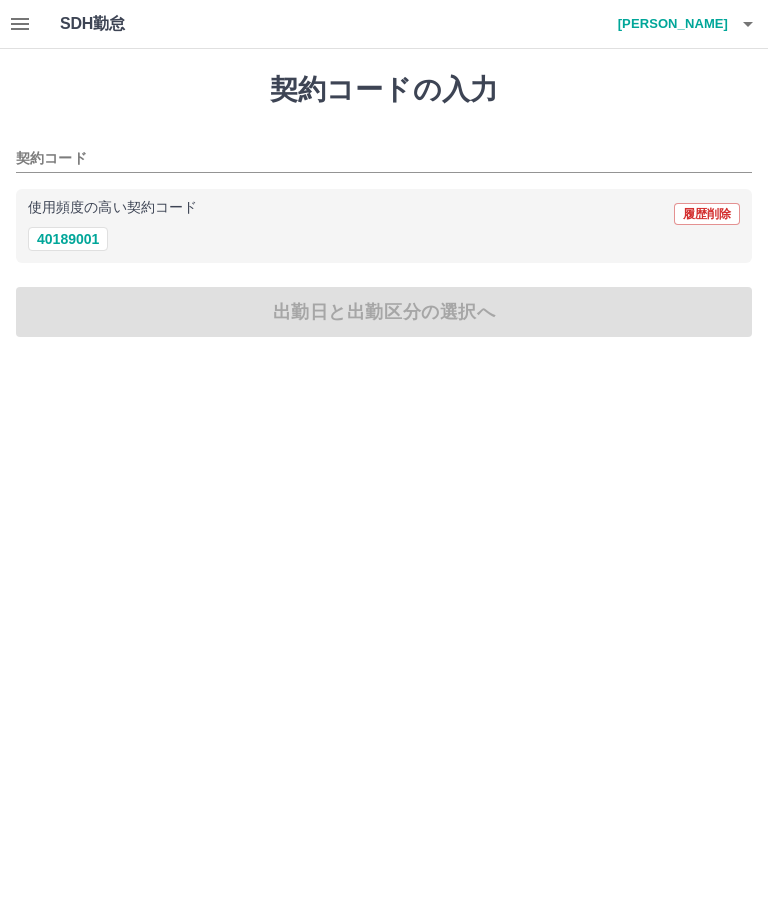 click on "40189001" at bounding box center [68, 239] 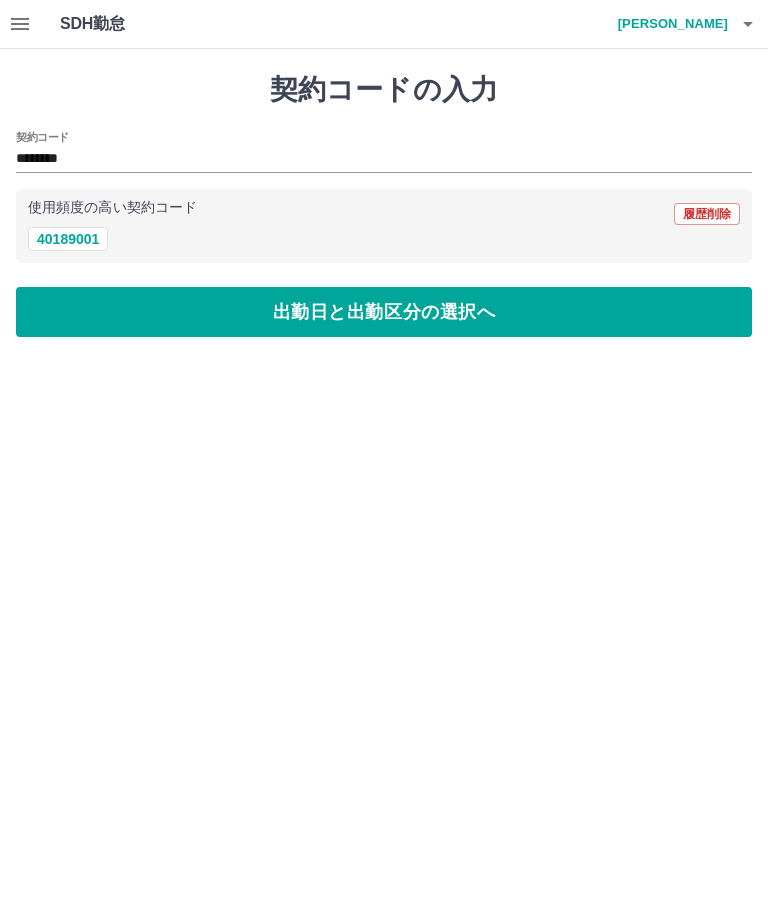 click on "出勤日と出勤区分の選択へ" at bounding box center (384, 312) 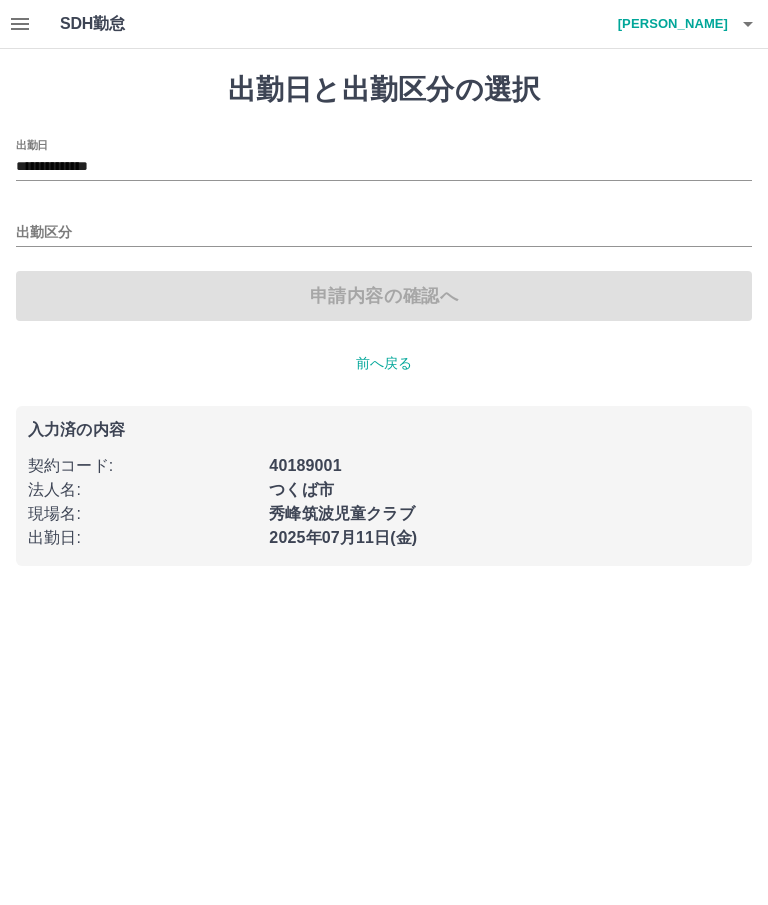 click on "出勤区分" at bounding box center [384, 233] 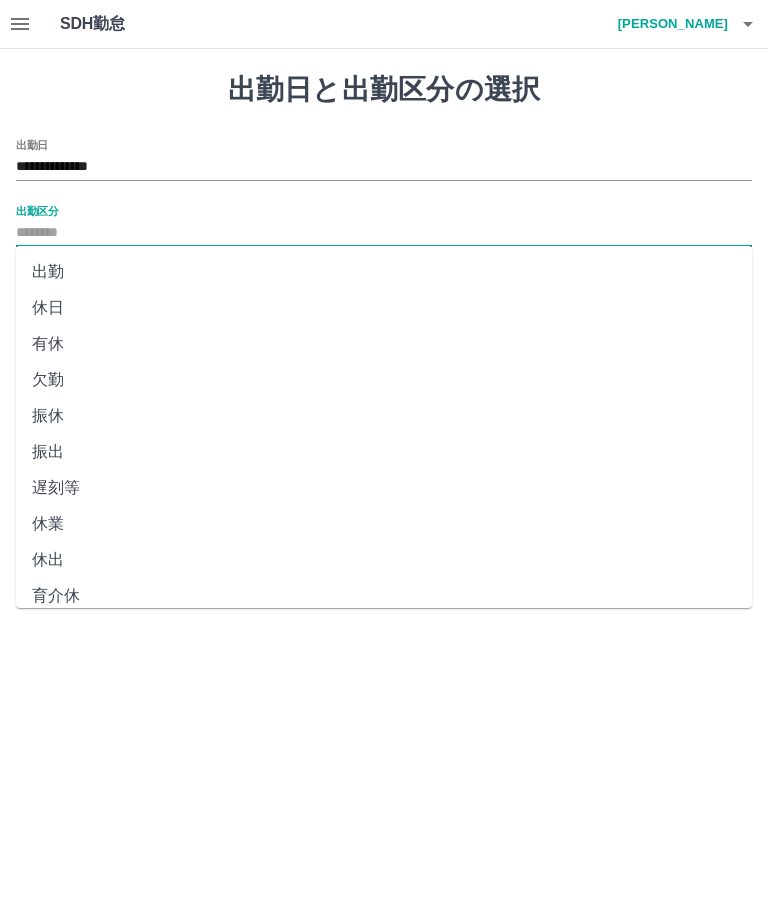 click on "出勤" at bounding box center [384, 272] 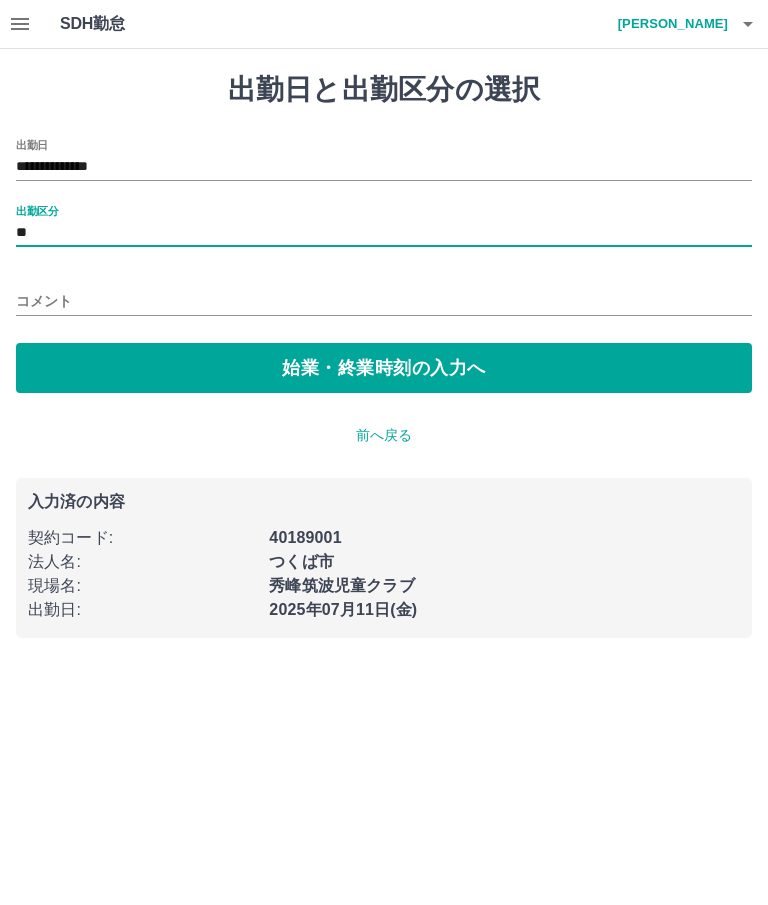 click on "コメント" at bounding box center (384, 301) 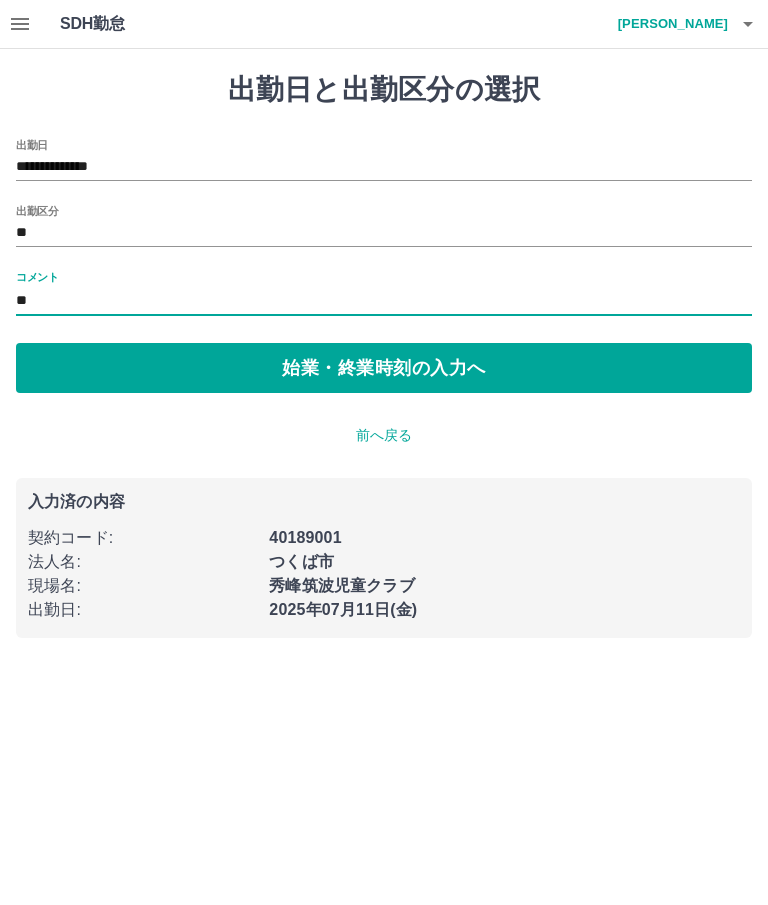 type on "*" 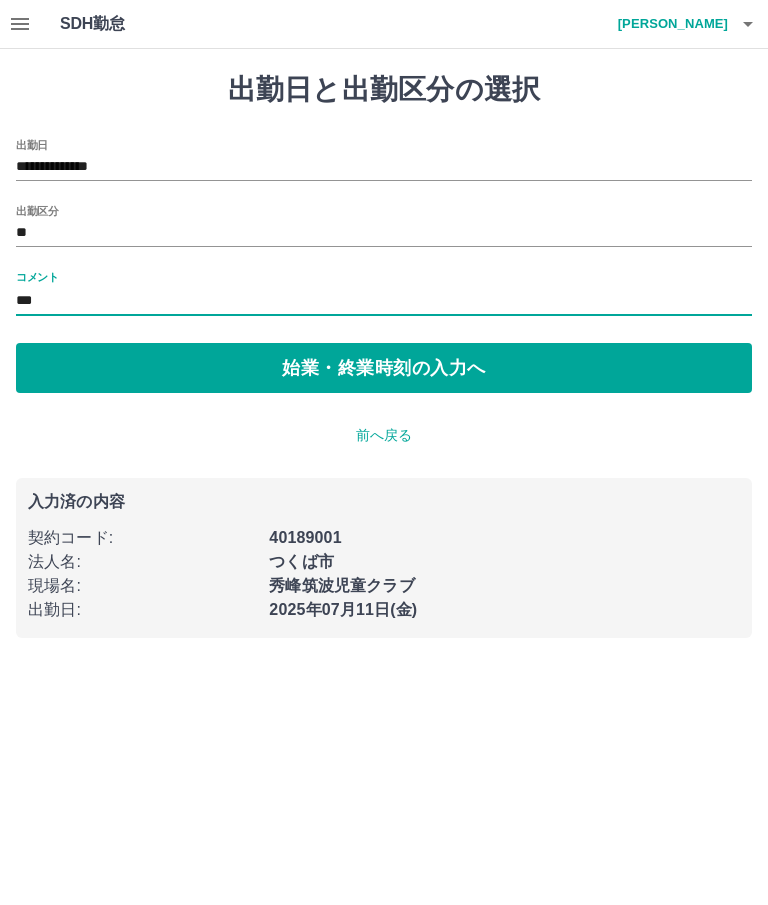 click on "***" at bounding box center [384, 301] 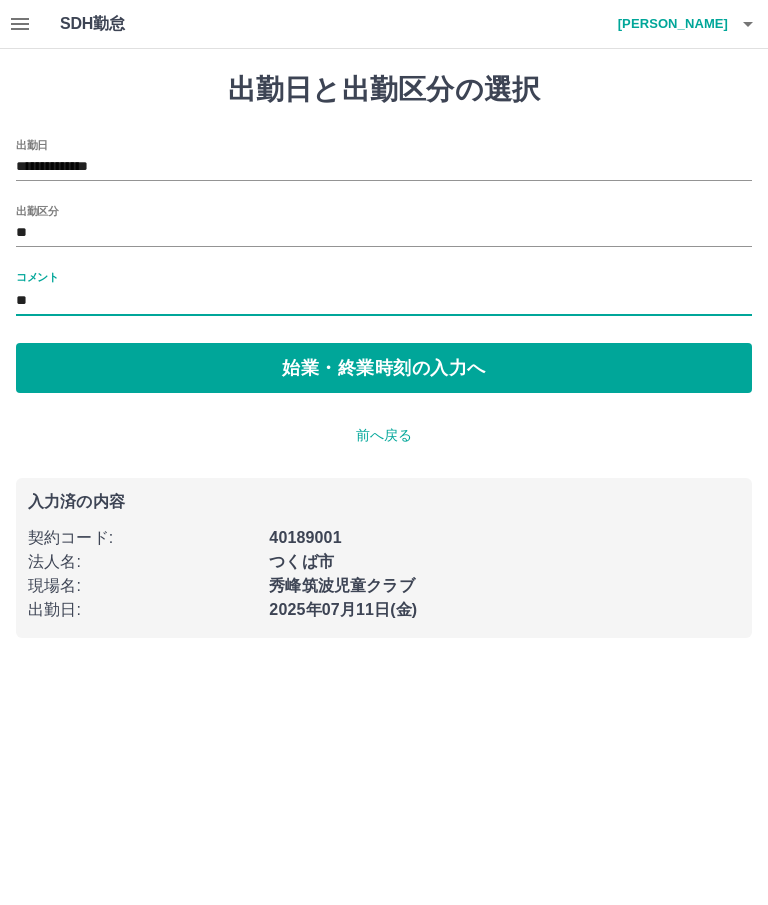 click on "**" at bounding box center (384, 301) 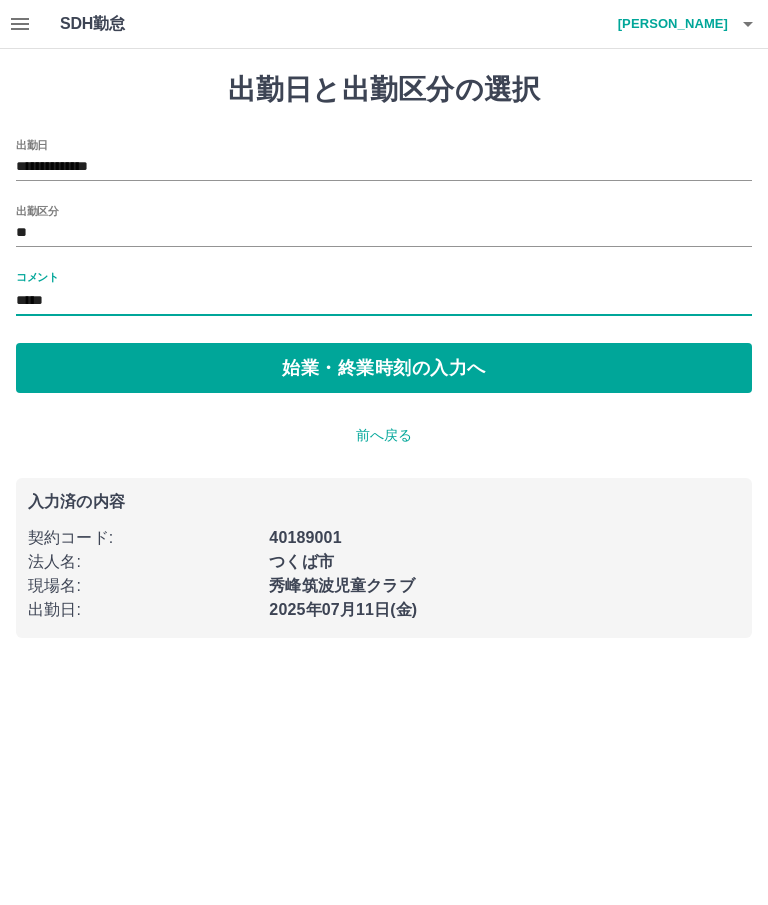 type on "*****" 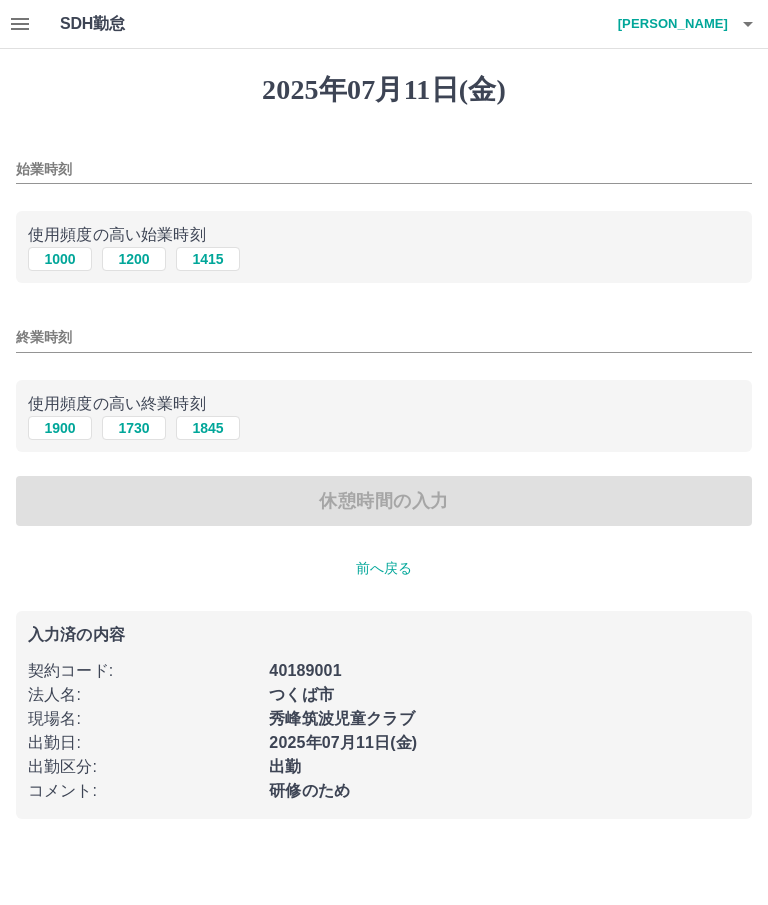 click on "1000" at bounding box center (60, 259) 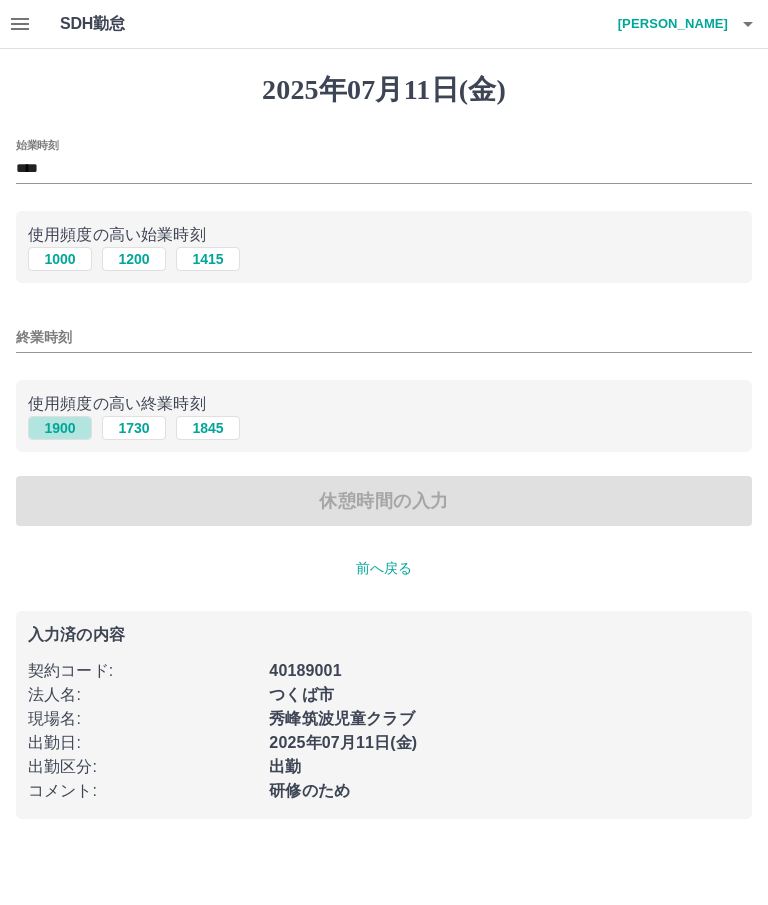 click on "1900" at bounding box center [60, 428] 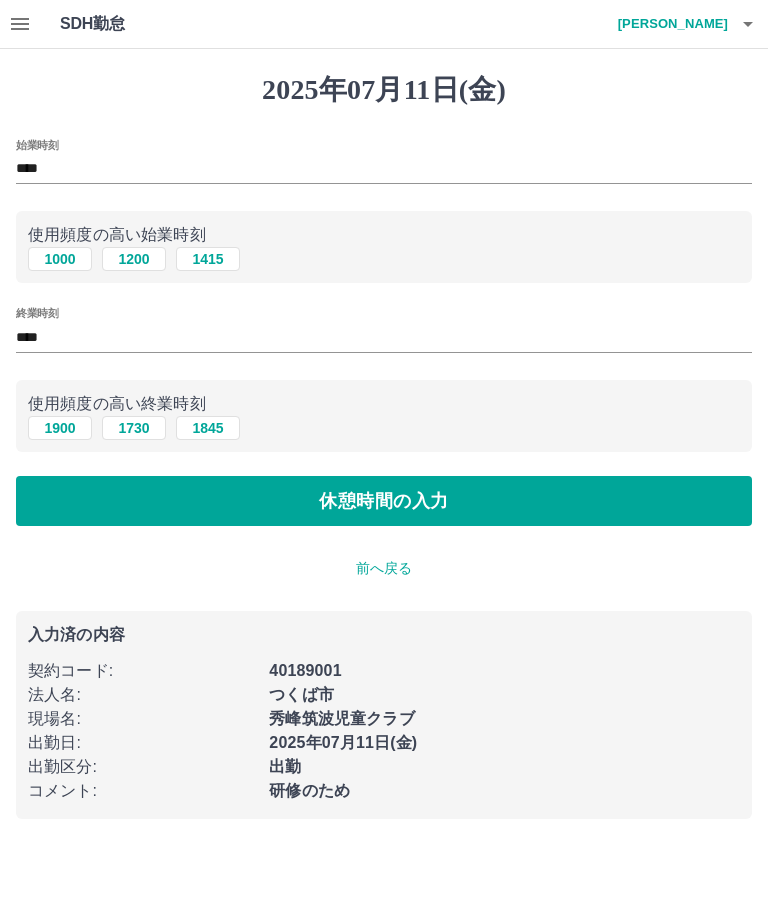 click on "休憩時間の入力" at bounding box center [384, 501] 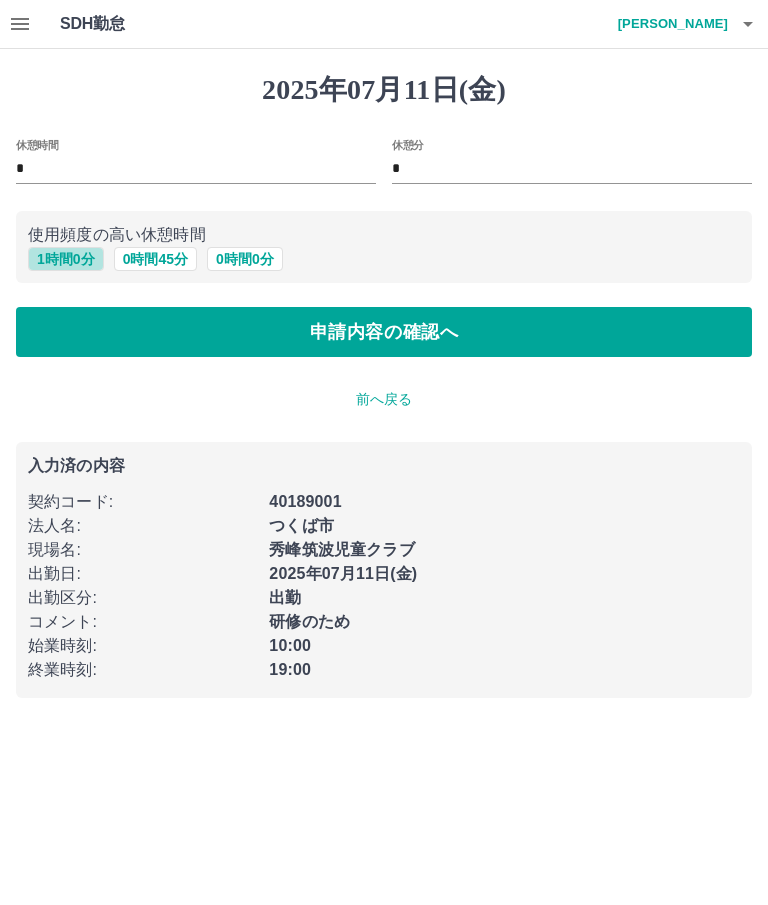 click on "1 時間 0 分" at bounding box center [66, 259] 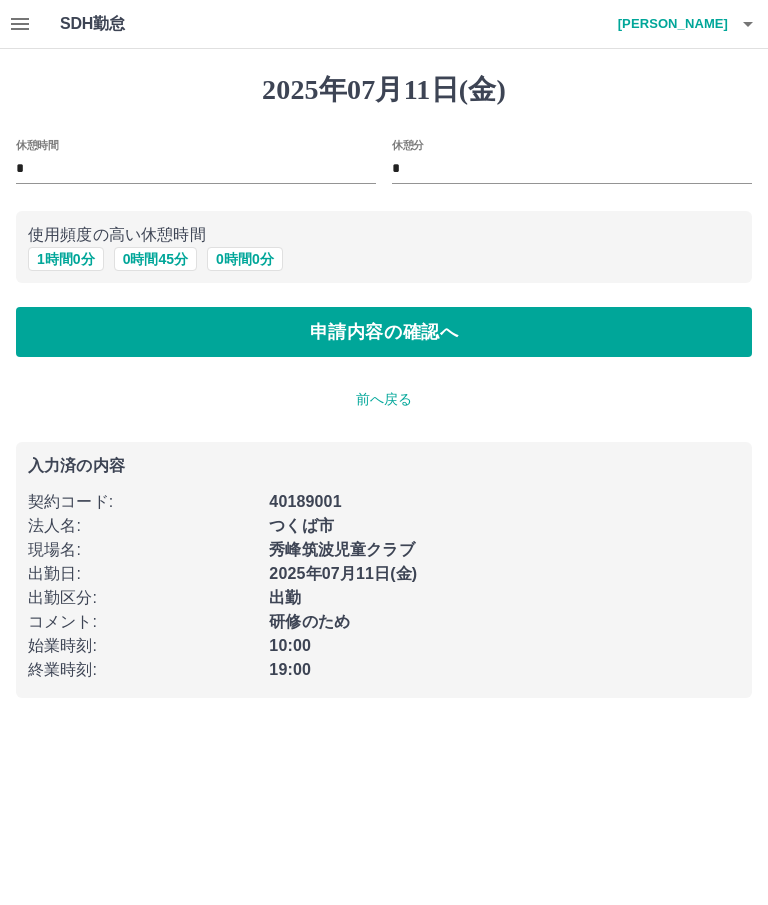 click on "申請内容の確認へ" at bounding box center (384, 332) 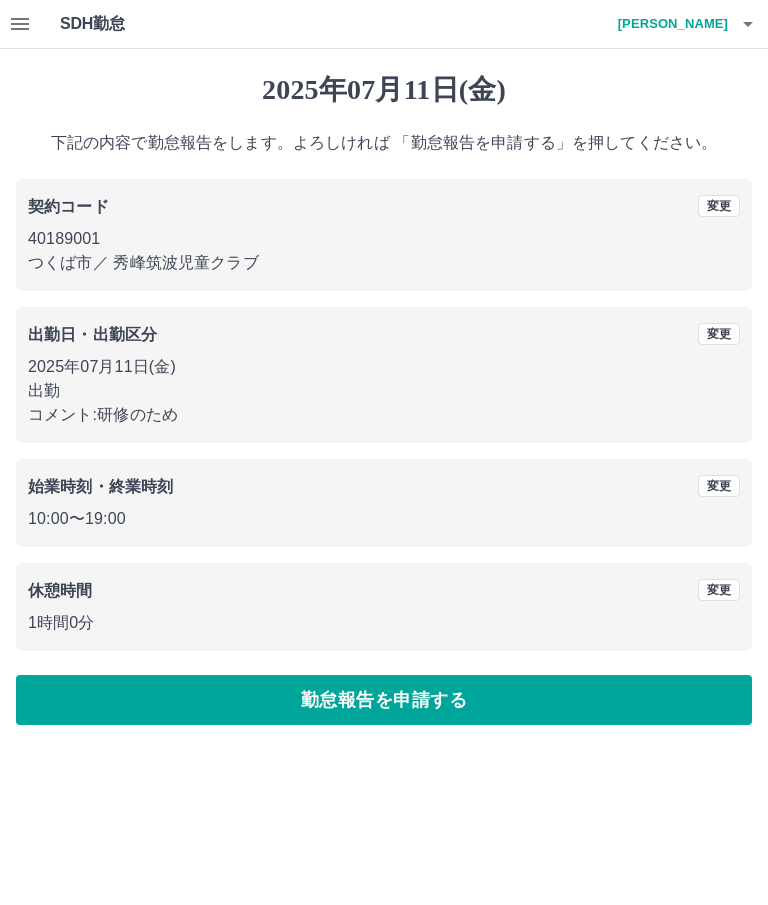 click on "勤怠報告を申請する" at bounding box center (384, 700) 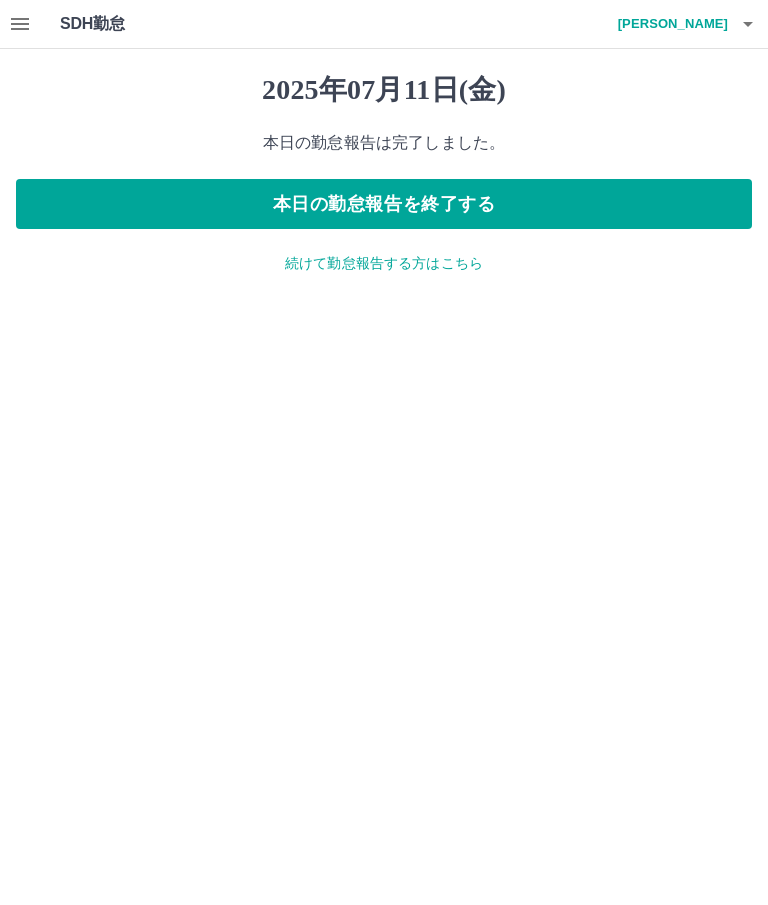 click on "本日の勤怠報告を終了する" at bounding box center [384, 204] 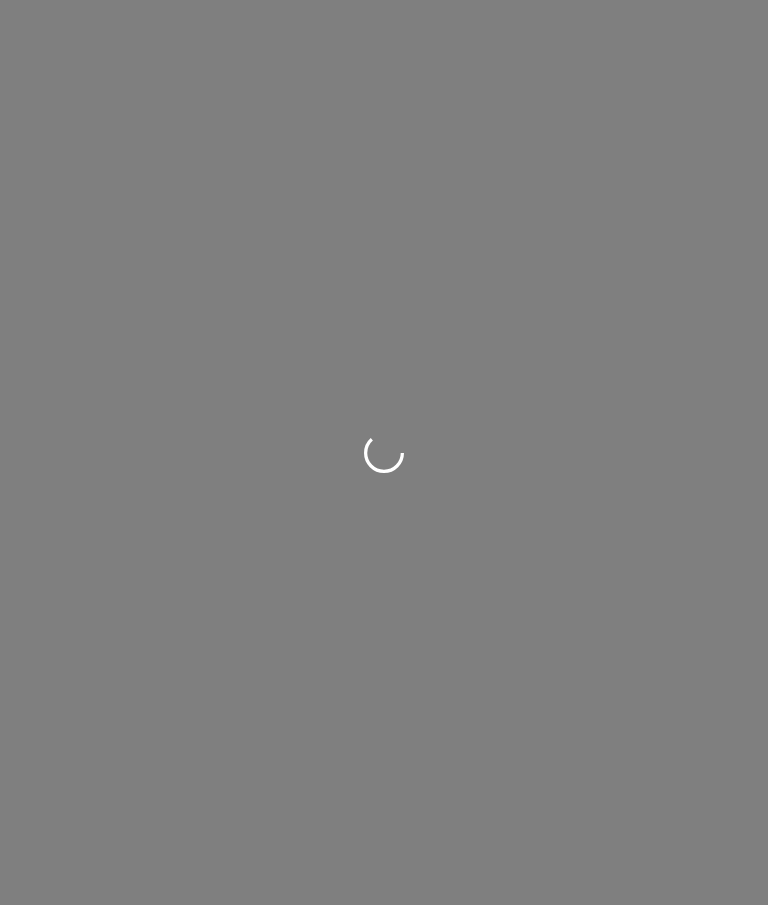 scroll, scrollTop: 0, scrollLeft: 0, axis: both 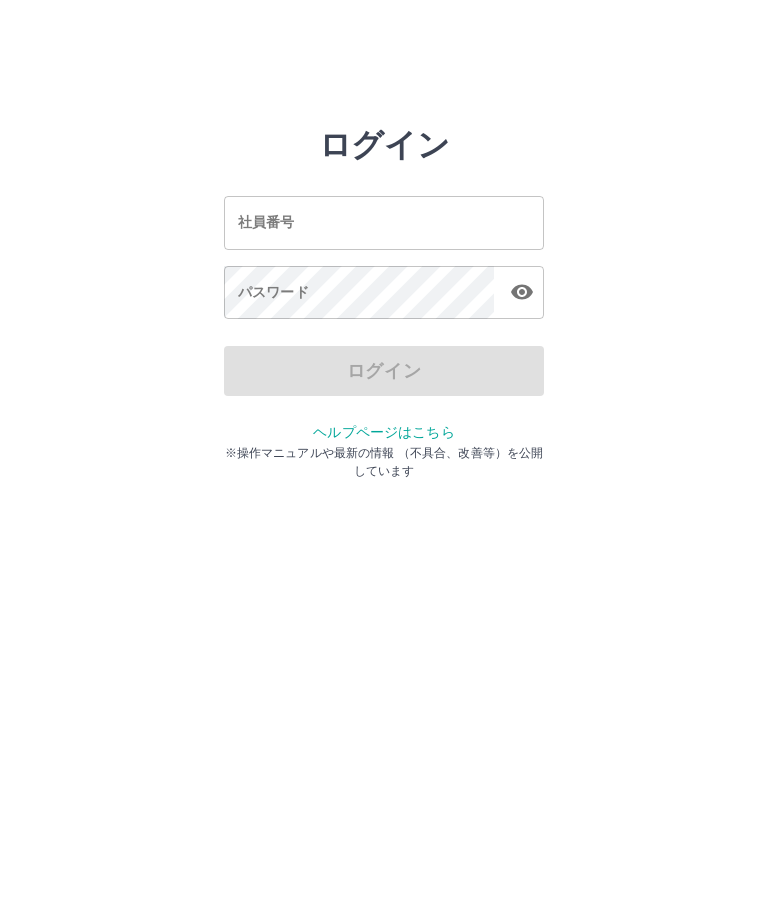 click on "社員番号" at bounding box center [384, 222] 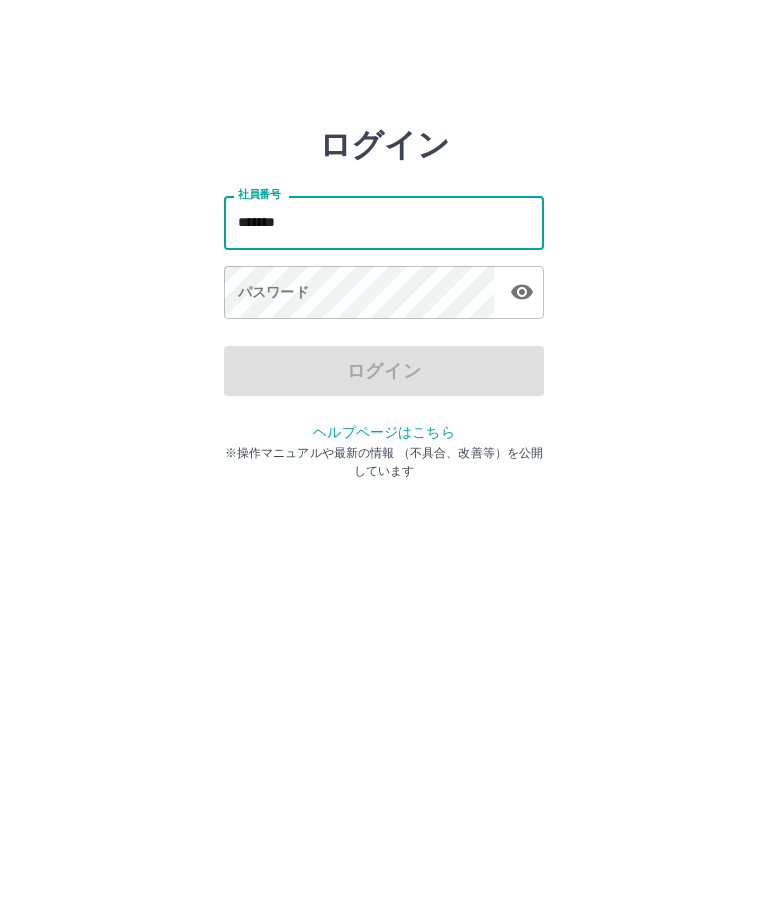 type on "*******" 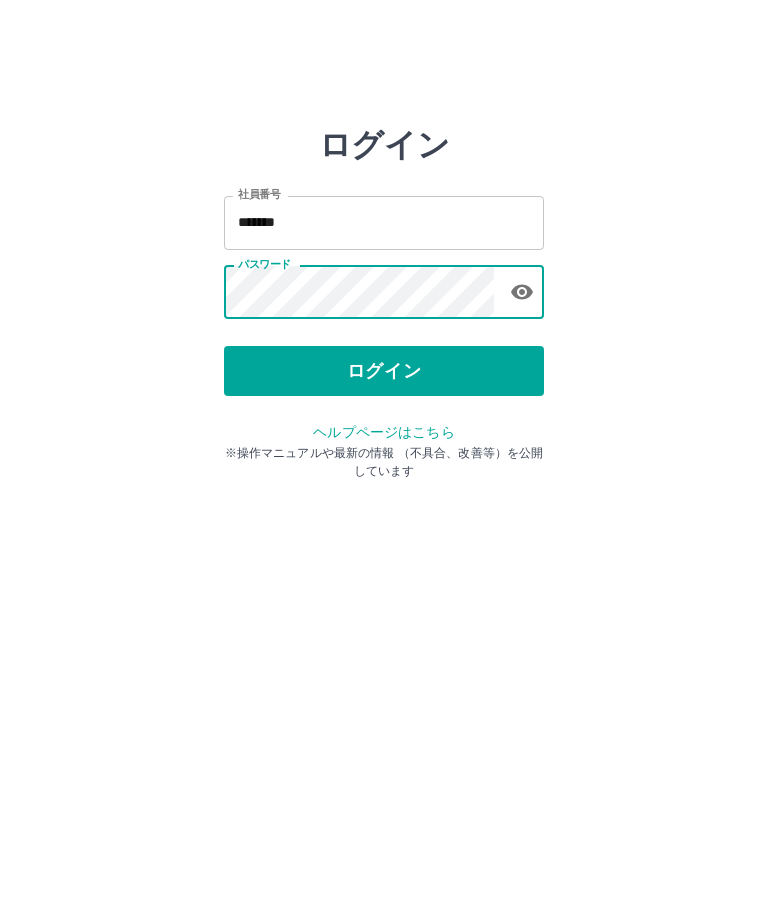 click on "ログイン" at bounding box center (384, 371) 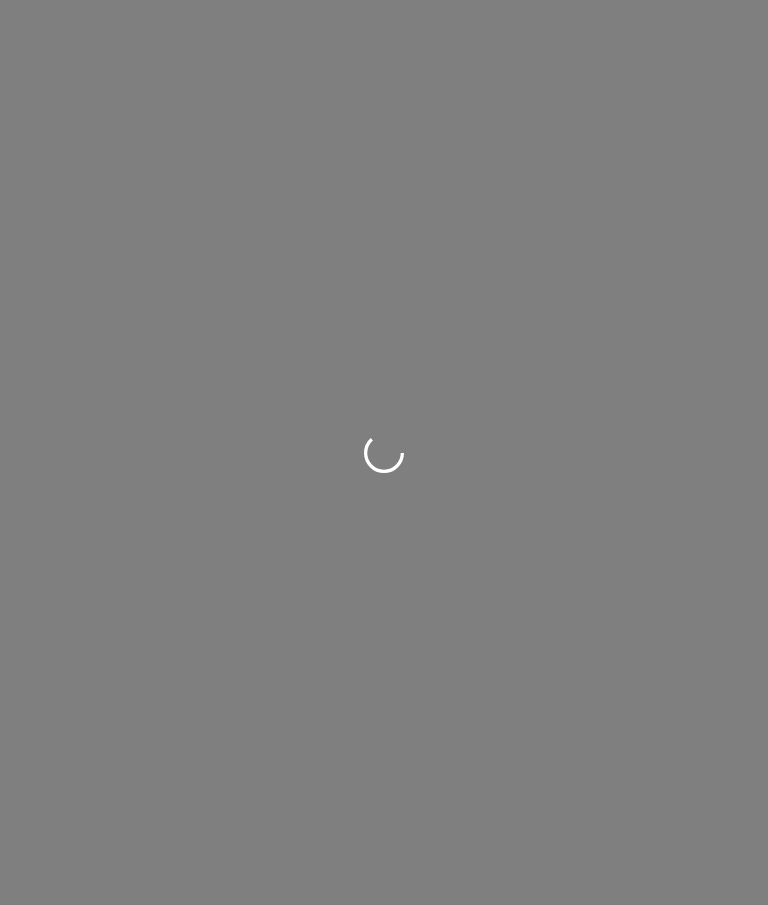 scroll, scrollTop: 0, scrollLeft: 0, axis: both 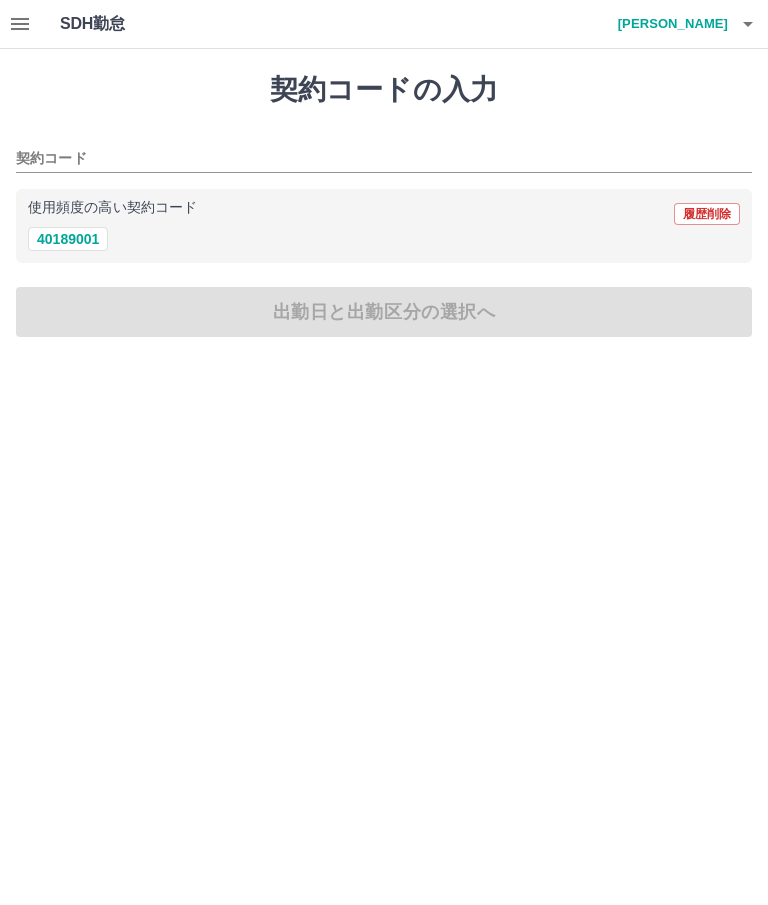 click on "40189001" at bounding box center [68, 239] 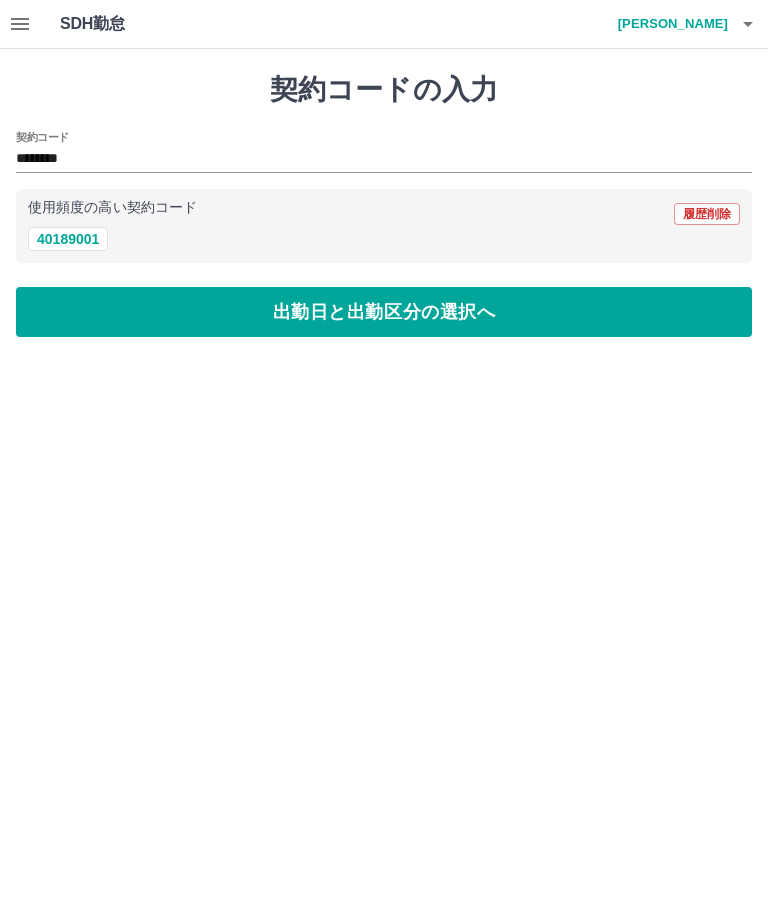 click on "出勤日と出勤区分の選択へ" at bounding box center [384, 312] 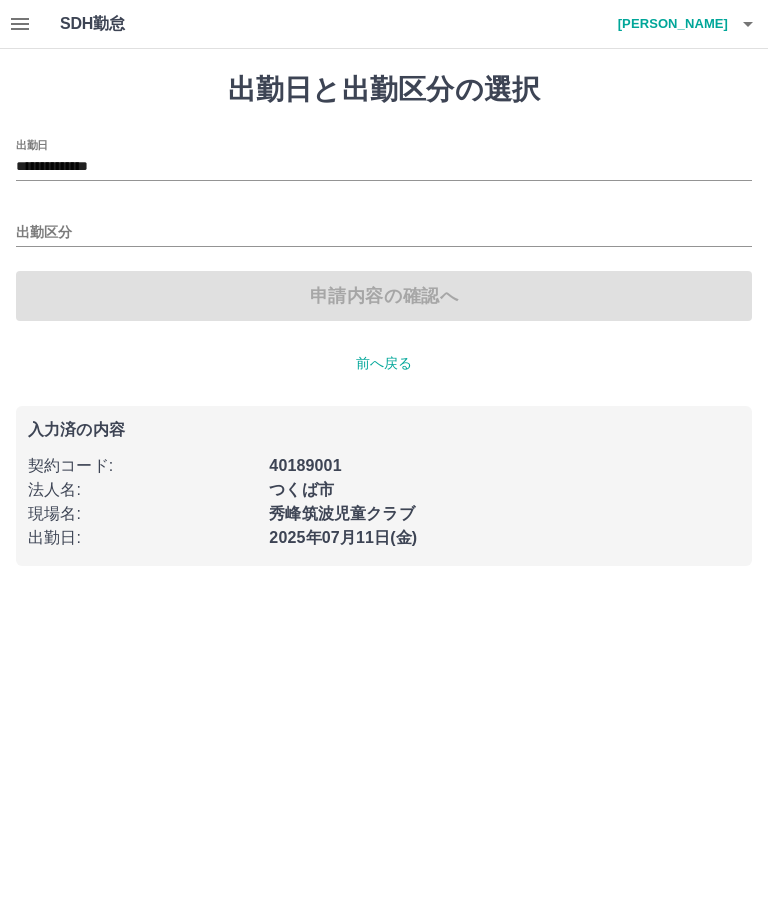 click on "出勤区分" at bounding box center [384, 233] 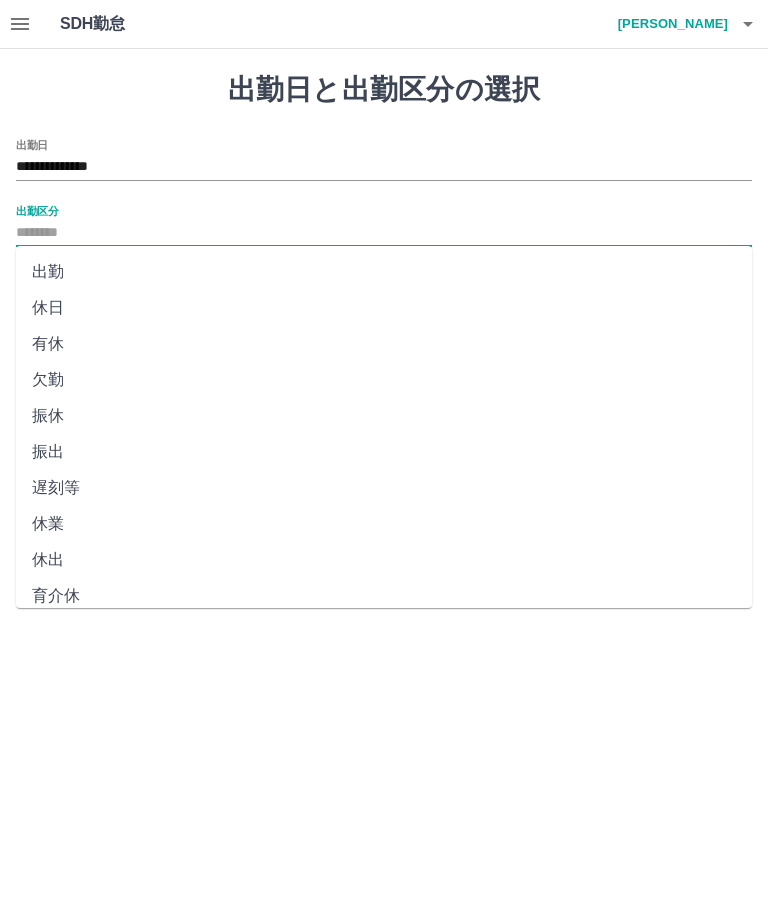 click on "出勤" at bounding box center (384, 272) 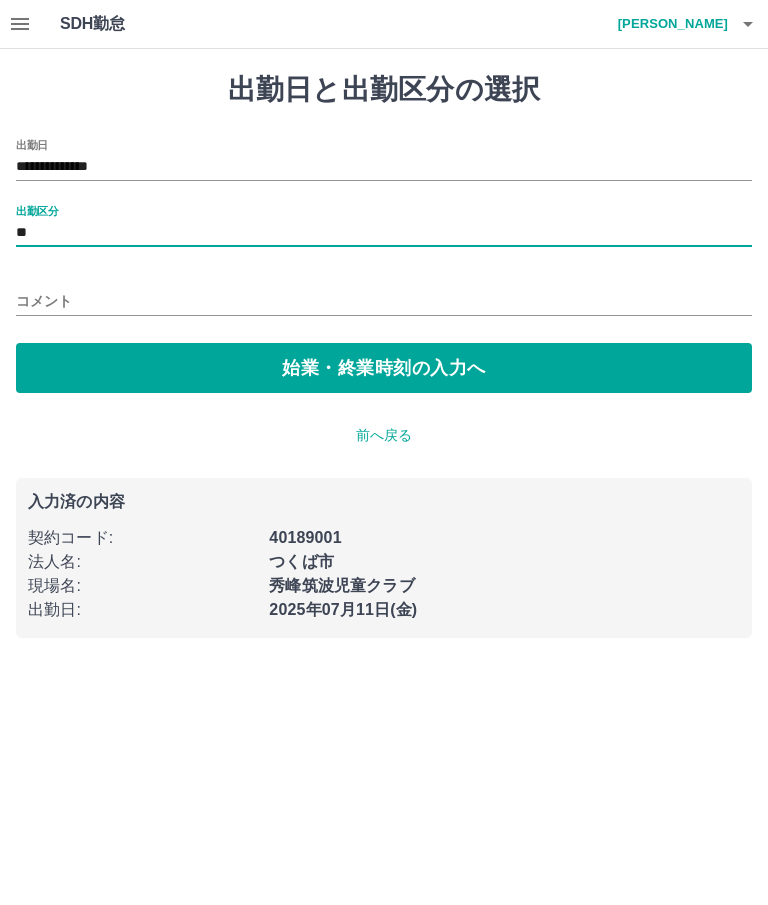 click on "始業・終業時刻の入力へ" at bounding box center [384, 368] 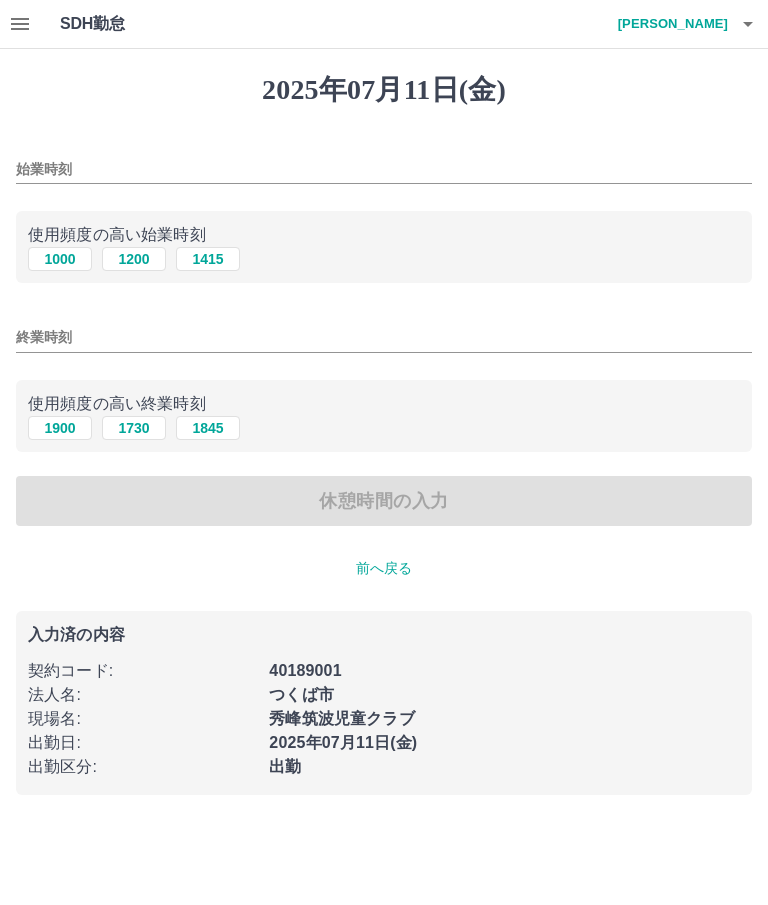 click on "1000" at bounding box center [60, 259] 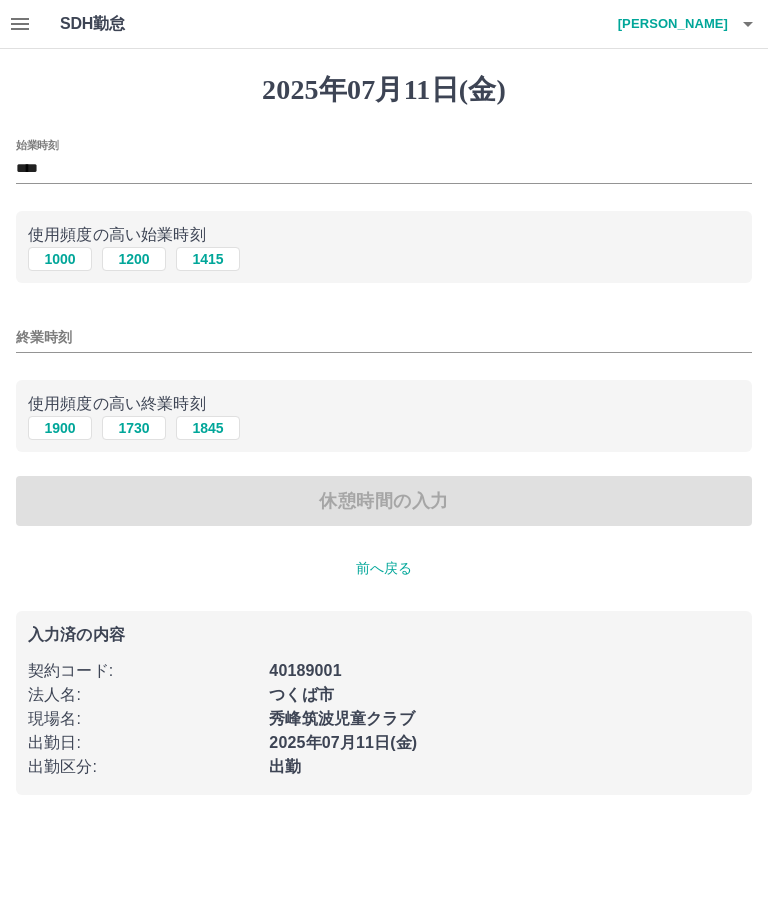 click on "1900" at bounding box center (60, 428) 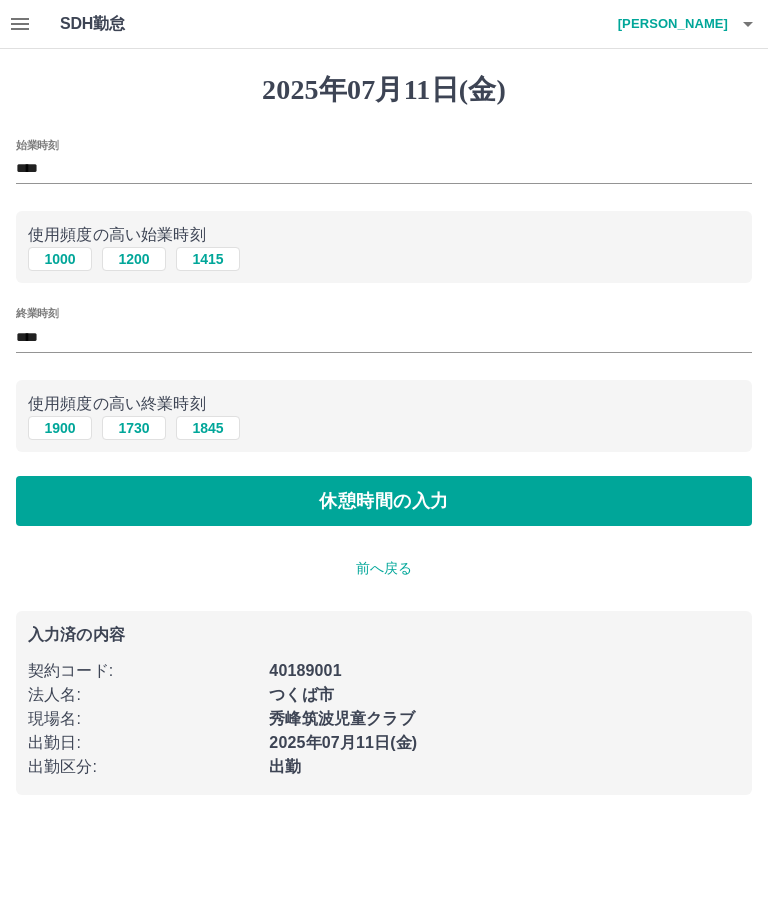 click on "休憩時間の入力" at bounding box center [384, 501] 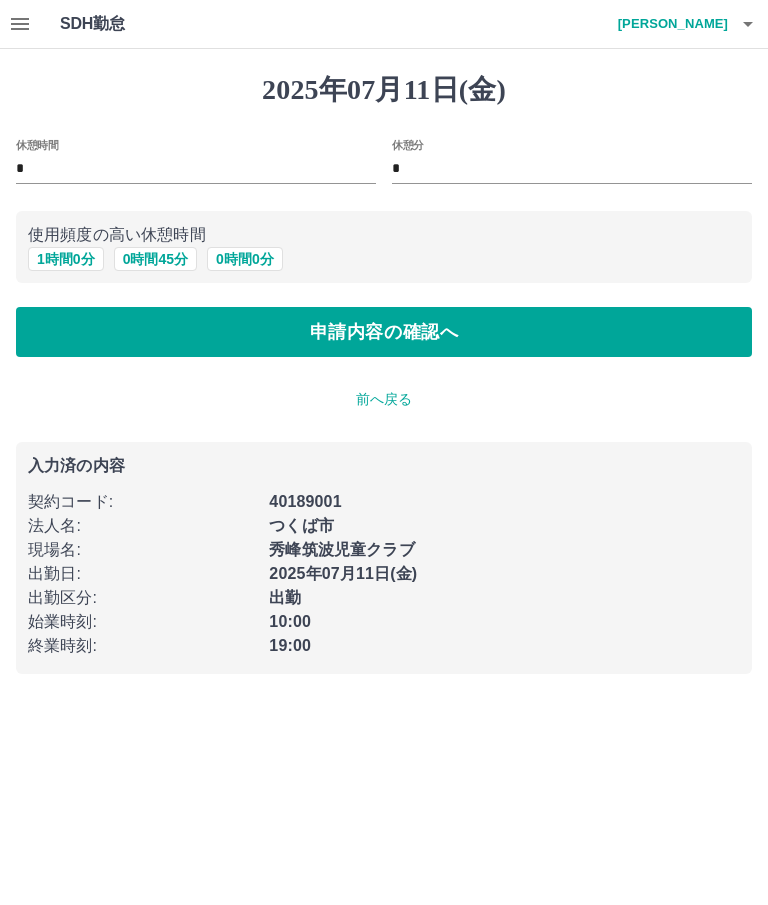 click on "休憩時間 * 休憩分 * 使用頻度の高い休憩時間 1 時間 0 分 0 時間 45 分 0 時間 0 分 申請内容の確認へ" at bounding box center [384, 248] 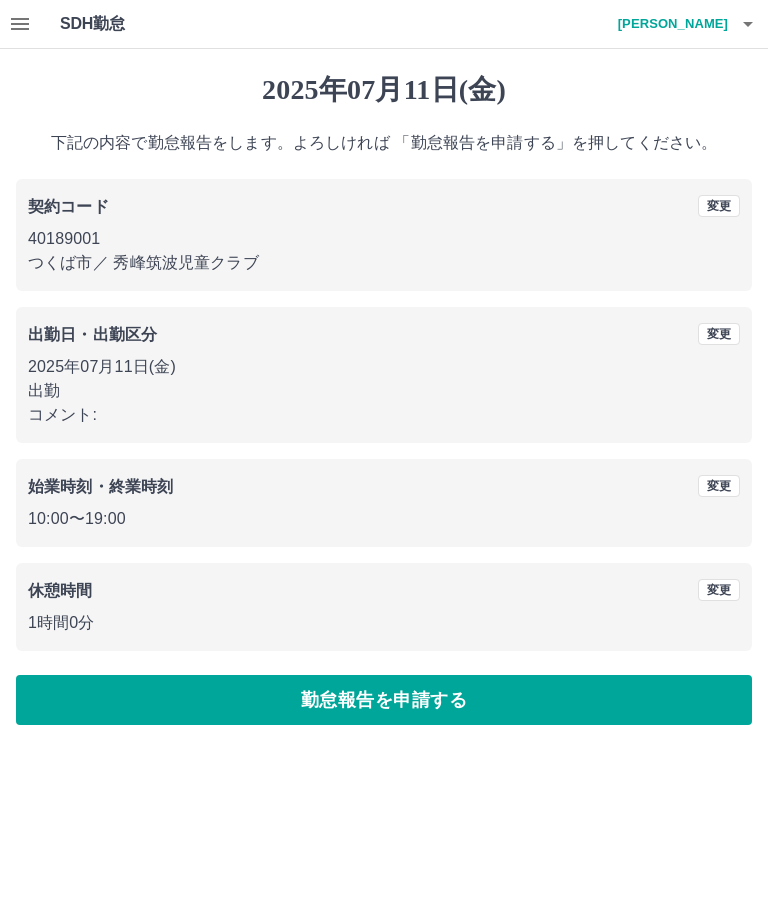 click on "変更" at bounding box center [719, 334] 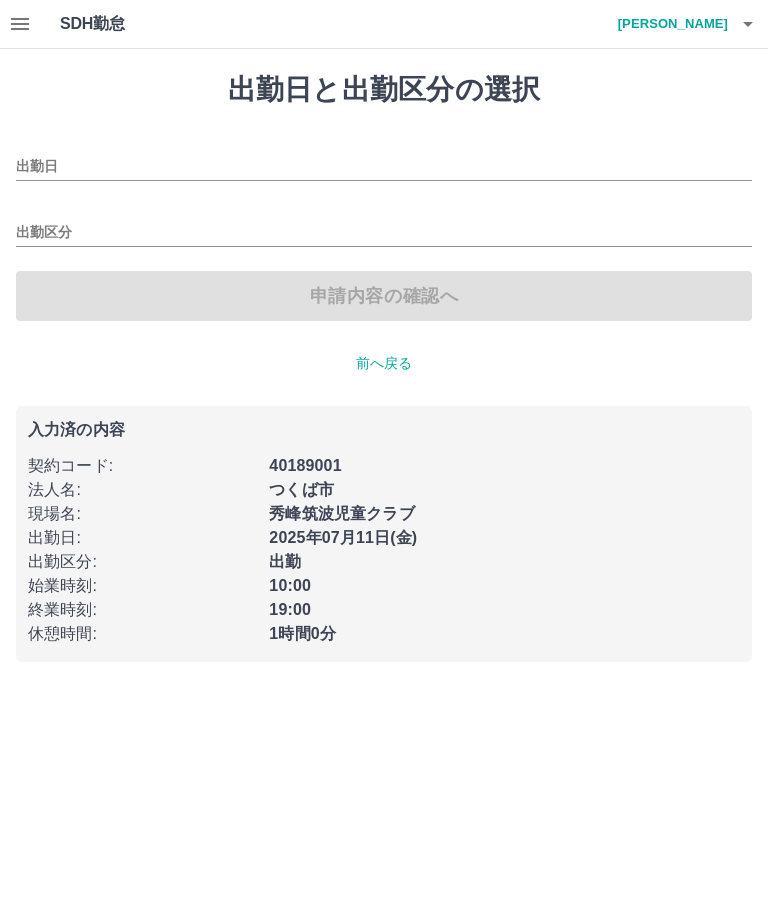 type on "**********" 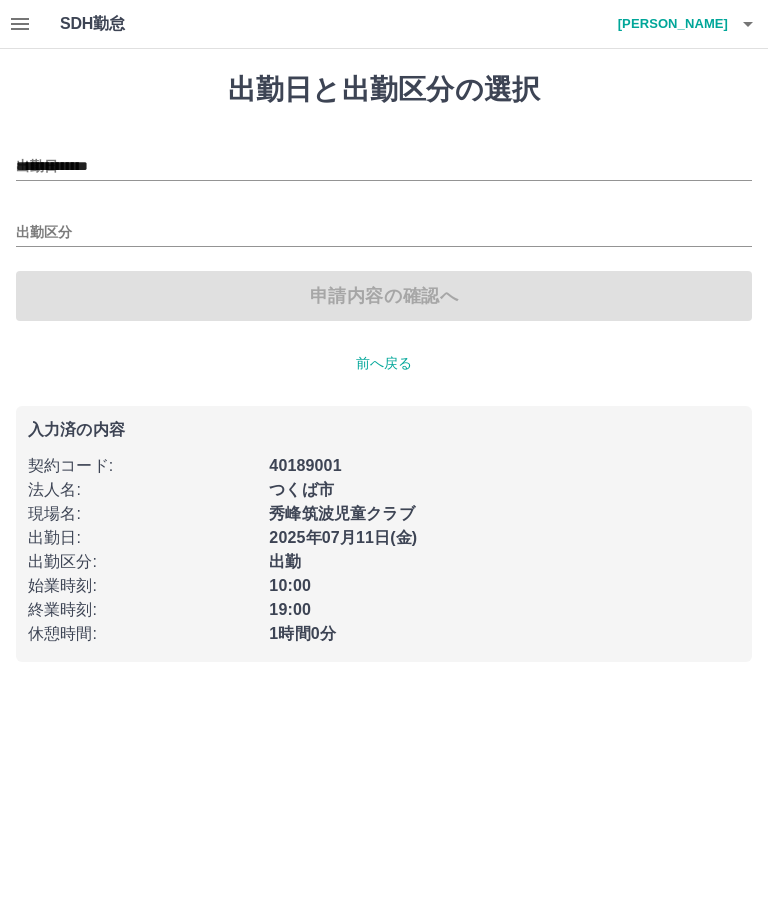 type on "**" 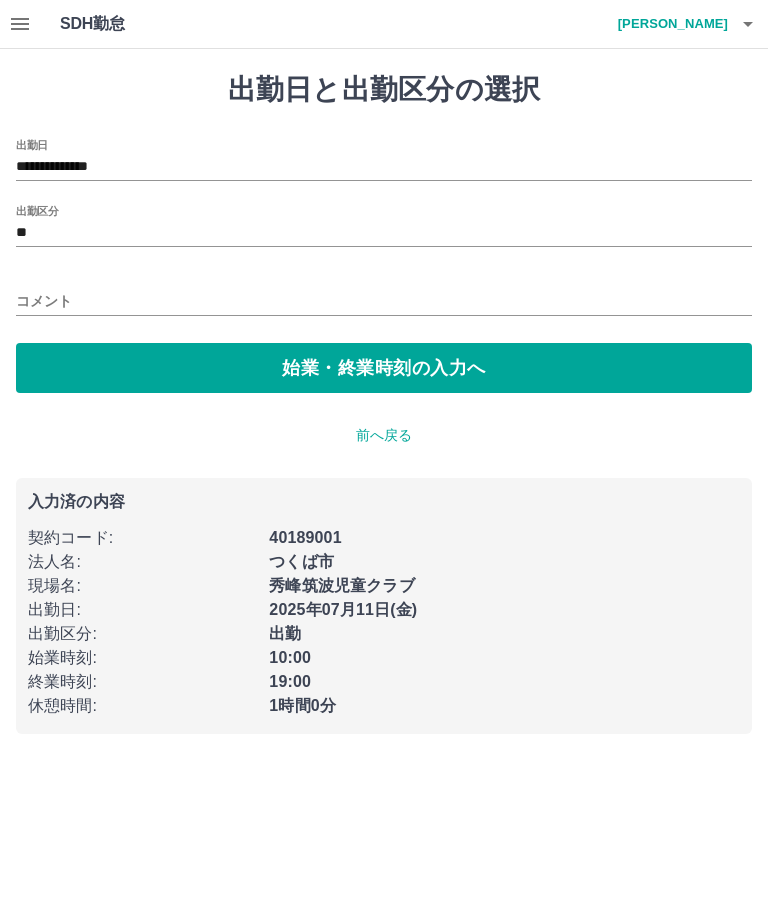 click on "コメント" at bounding box center (384, 301) 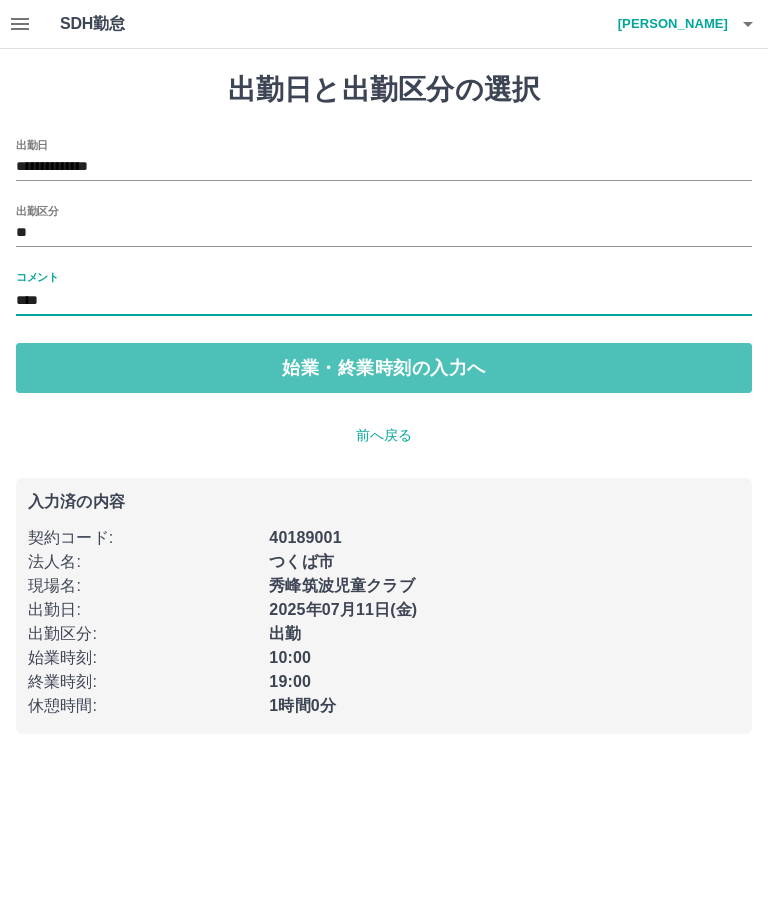 type on "****" 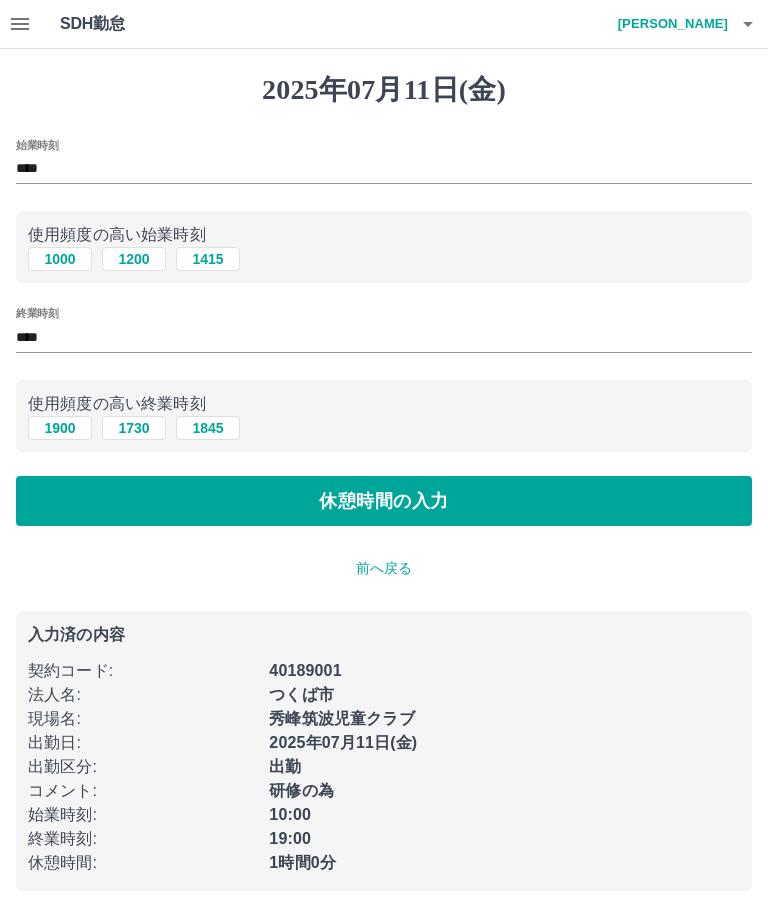 click on "1000" at bounding box center (60, 259) 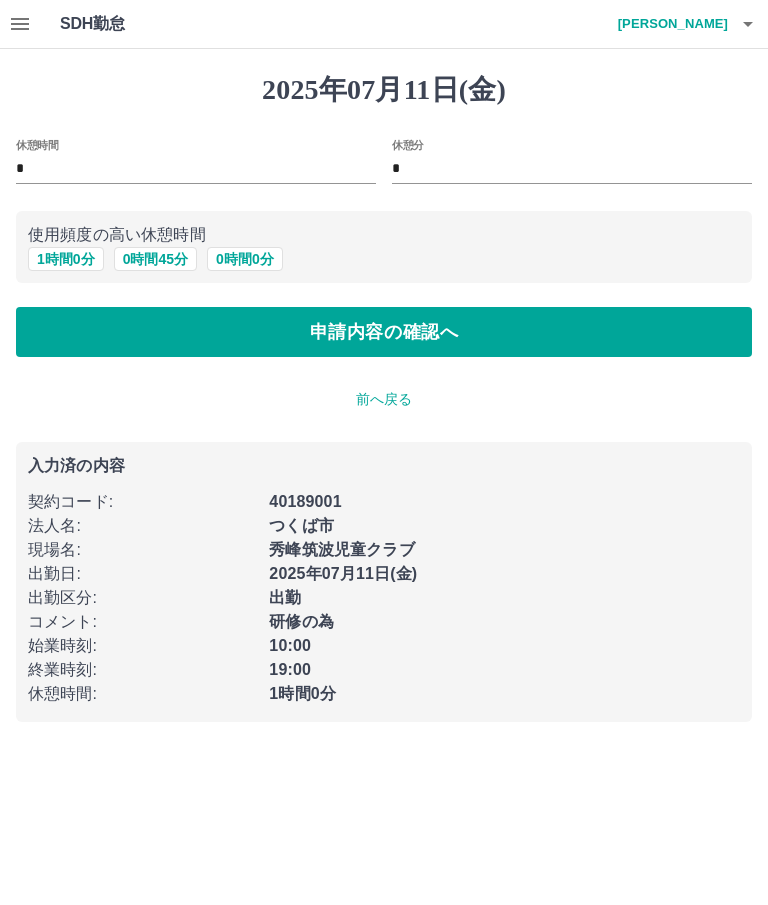 click on "1 時間 0 分" at bounding box center [66, 259] 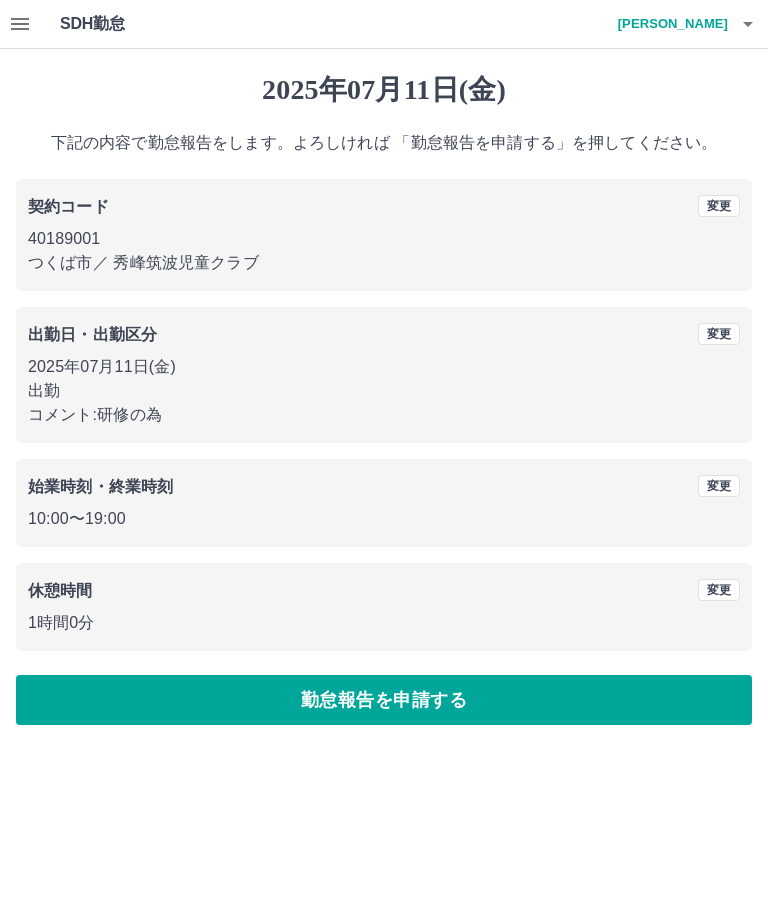 click on "勤怠報告を申請する" at bounding box center [384, 700] 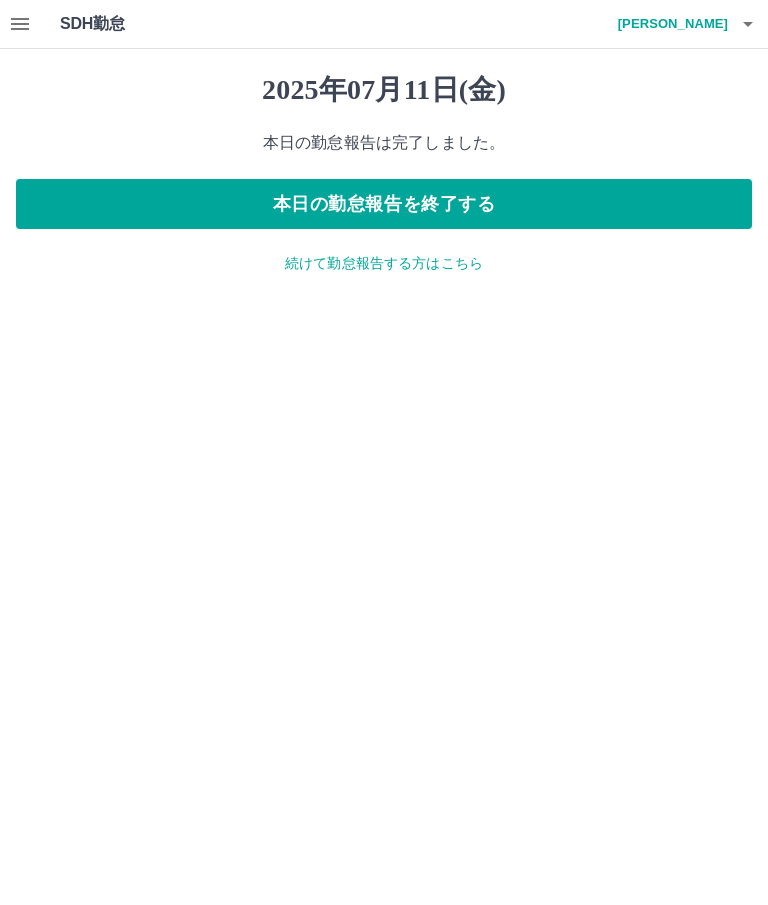 click on "本日の勤怠報告を終了する" at bounding box center [384, 204] 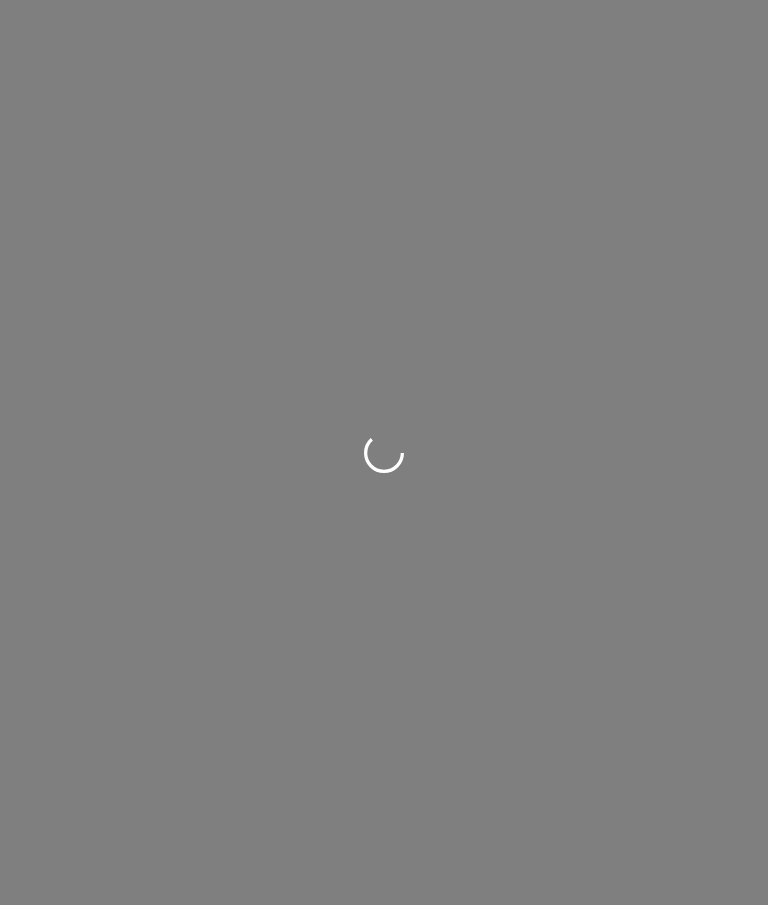 scroll, scrollTop: 0, scrollLeft: 0, axis: both 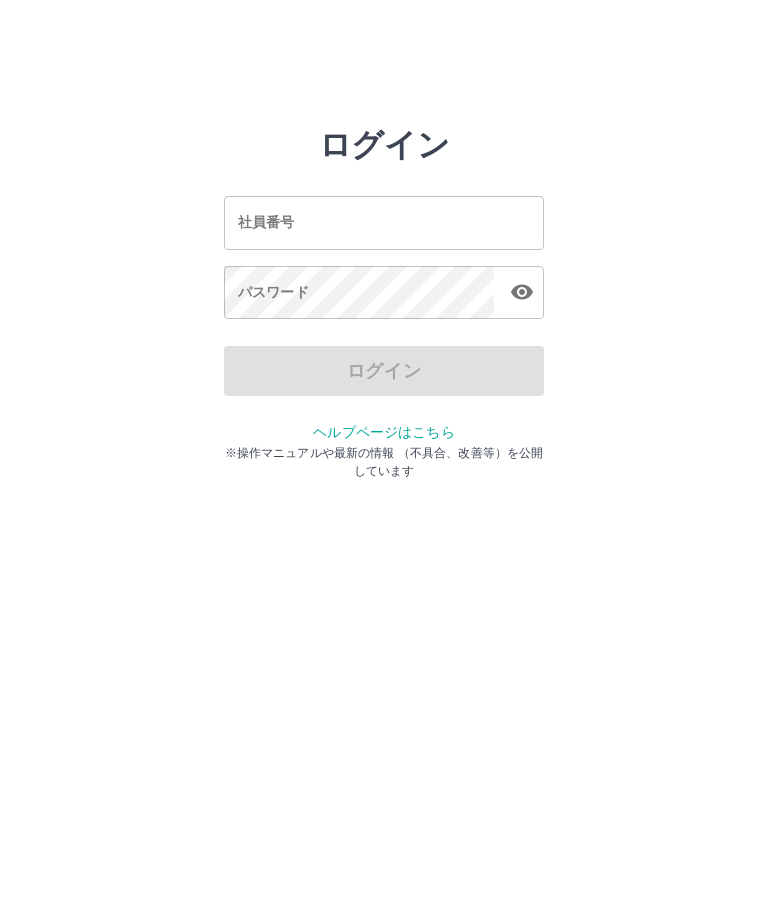 click on "社員番号" at bounding box center (384, 222) 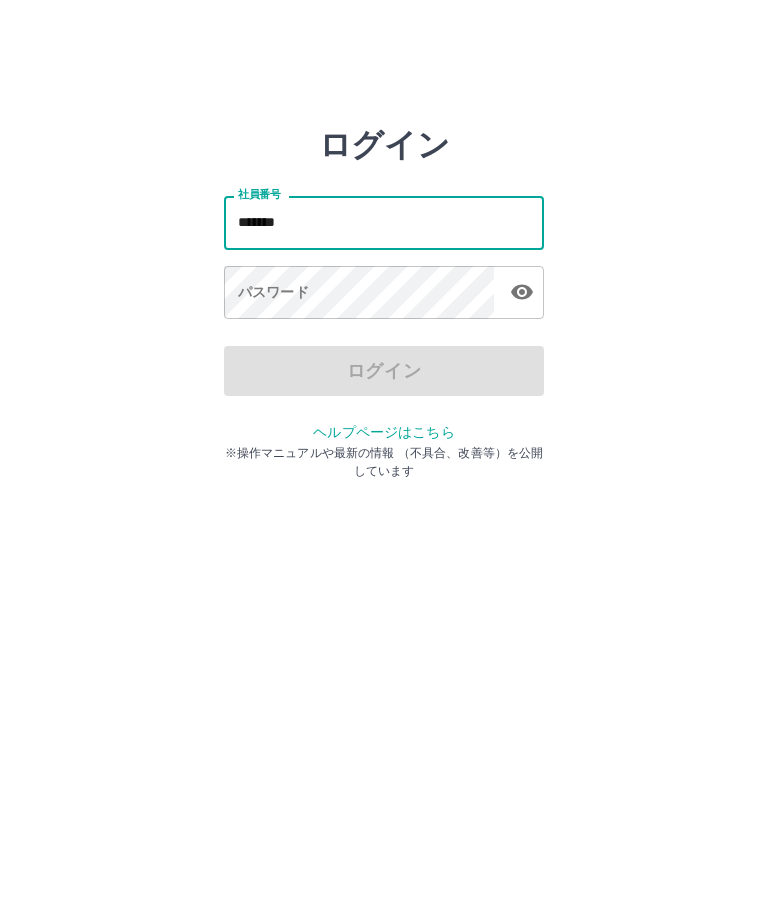 type on "*******" 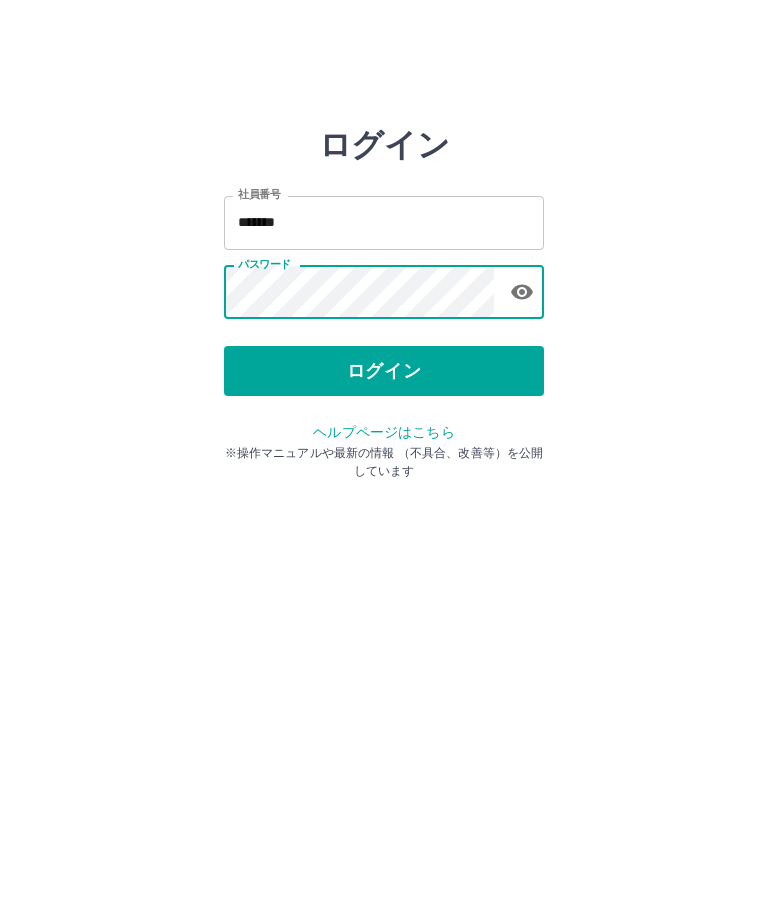 click on "ログイン" at bounding box center (384, 371) 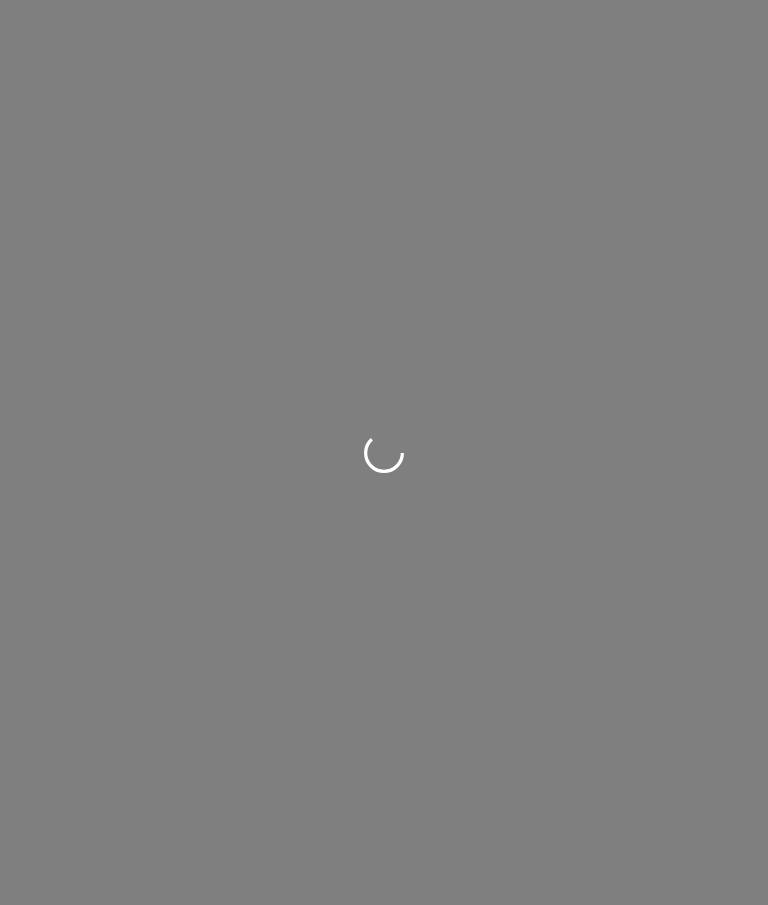 scroll, scrollTop: 0, scrollLeft: 0, axis: both 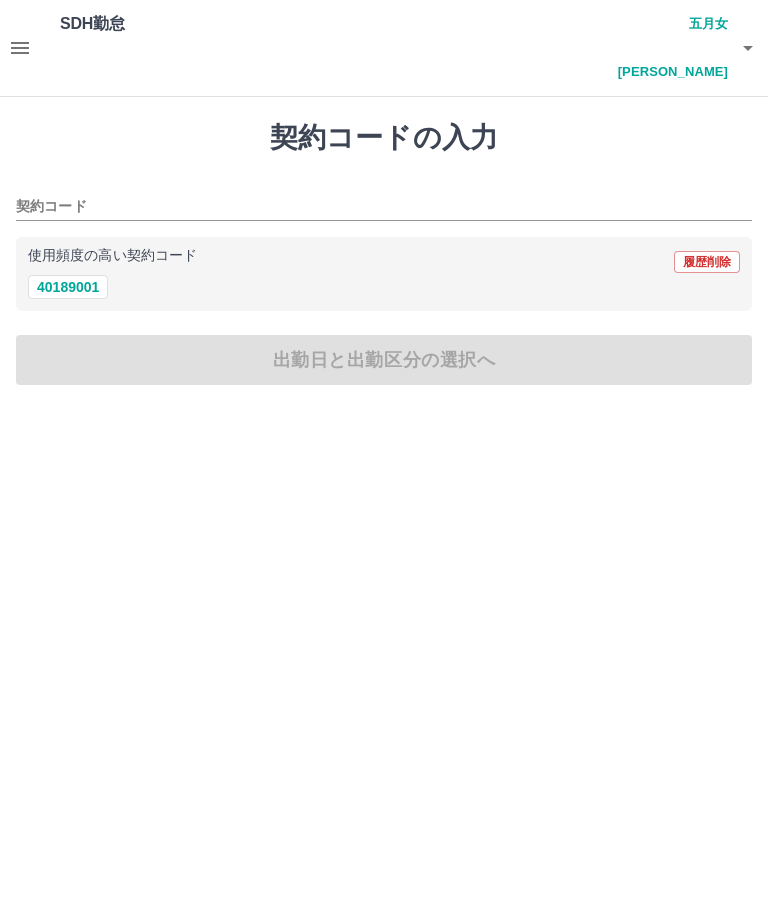 click on "40189001" at bounding box center (68, 287) 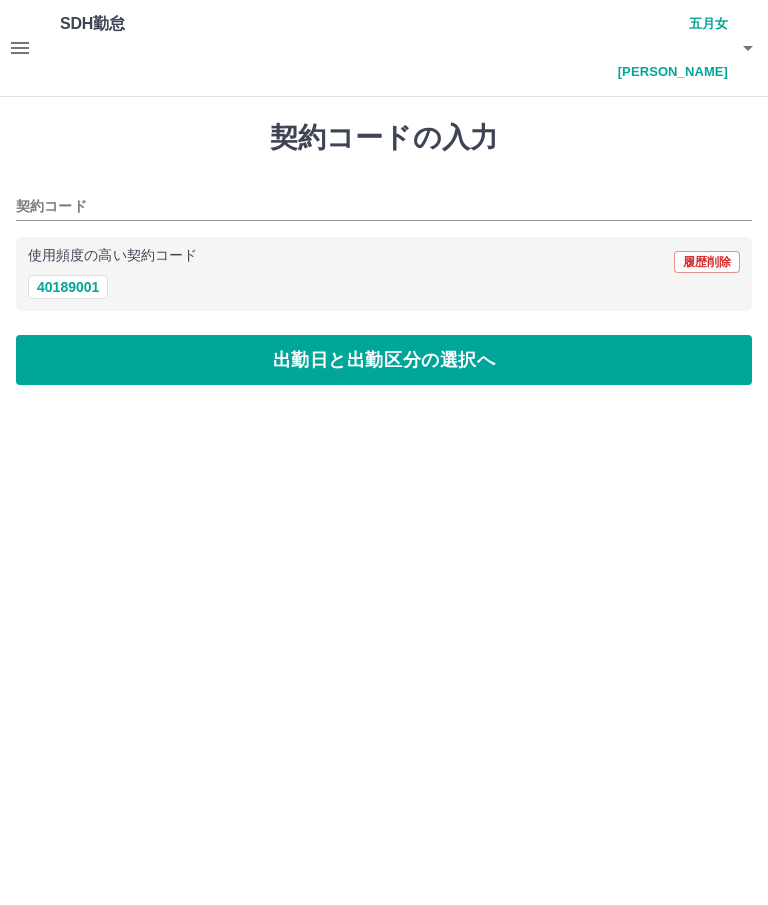 type on "********" 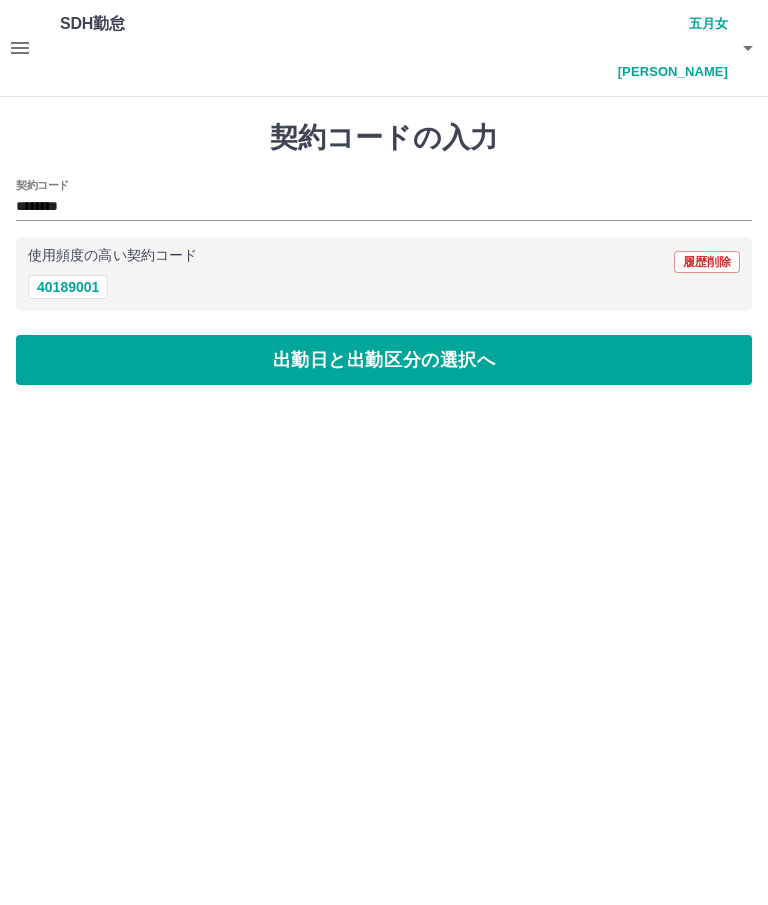 click on "出勤日と出勤区分の選択へ" at bounding box center (384, 360) 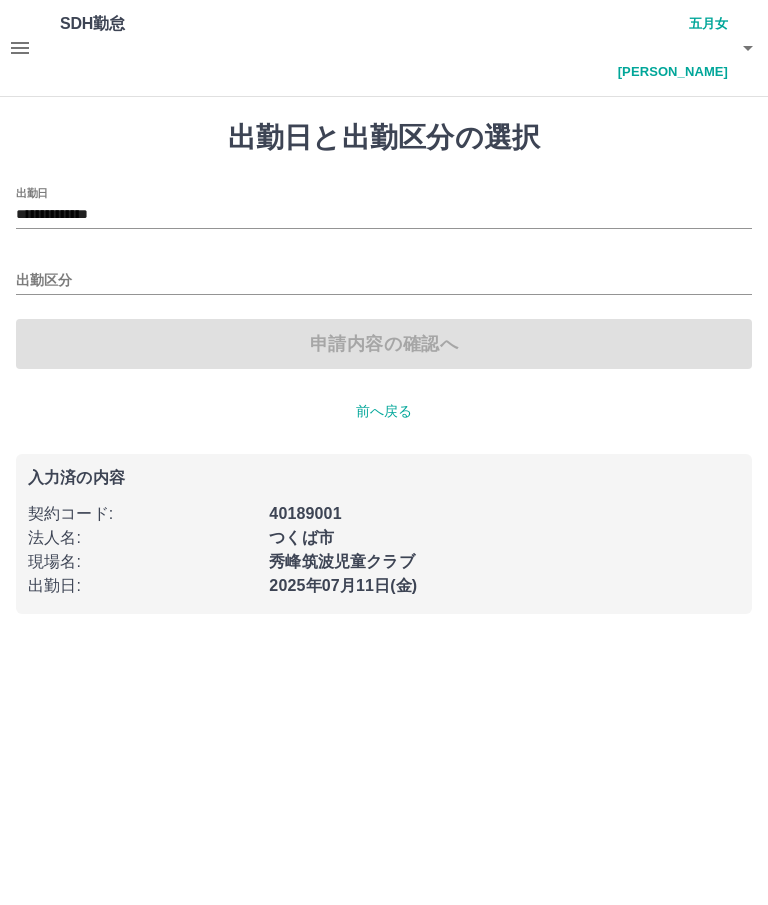 click on "出勤区分" at bounding box center (384, 281) 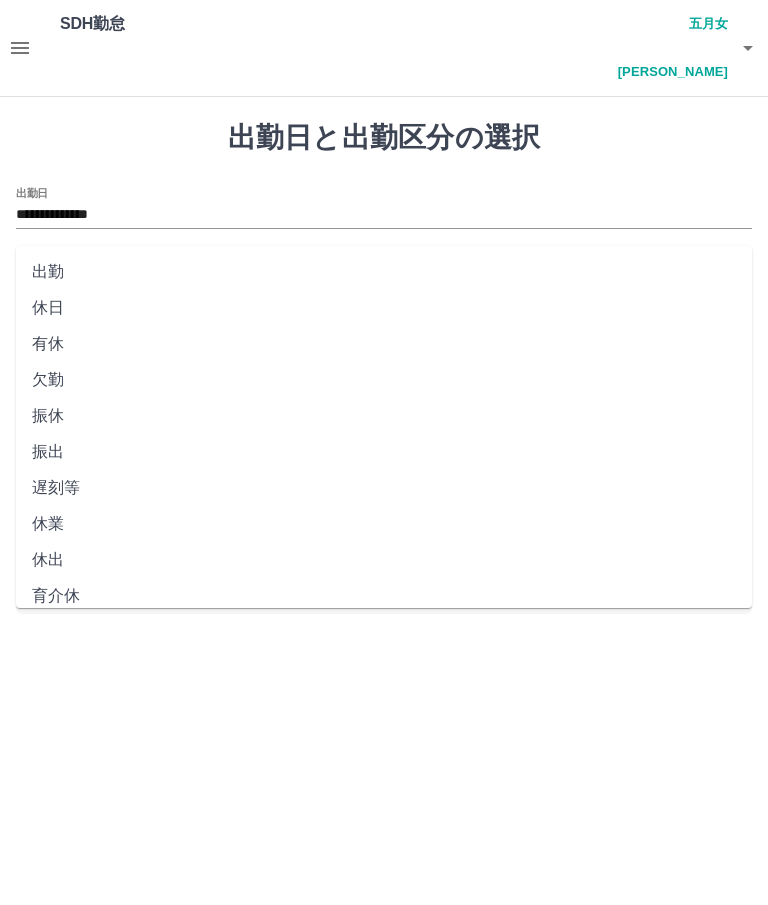 click on "出勤" at bounding box center (384, 272) 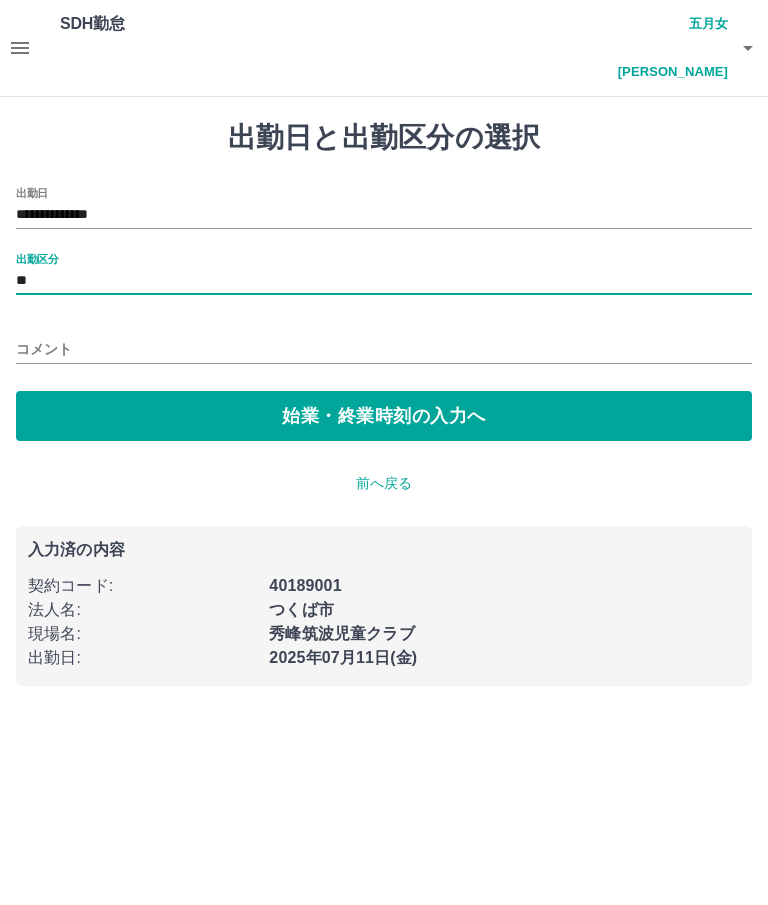 click on "始業・終業時刻の入力へ" at bounding box center (384, 416) 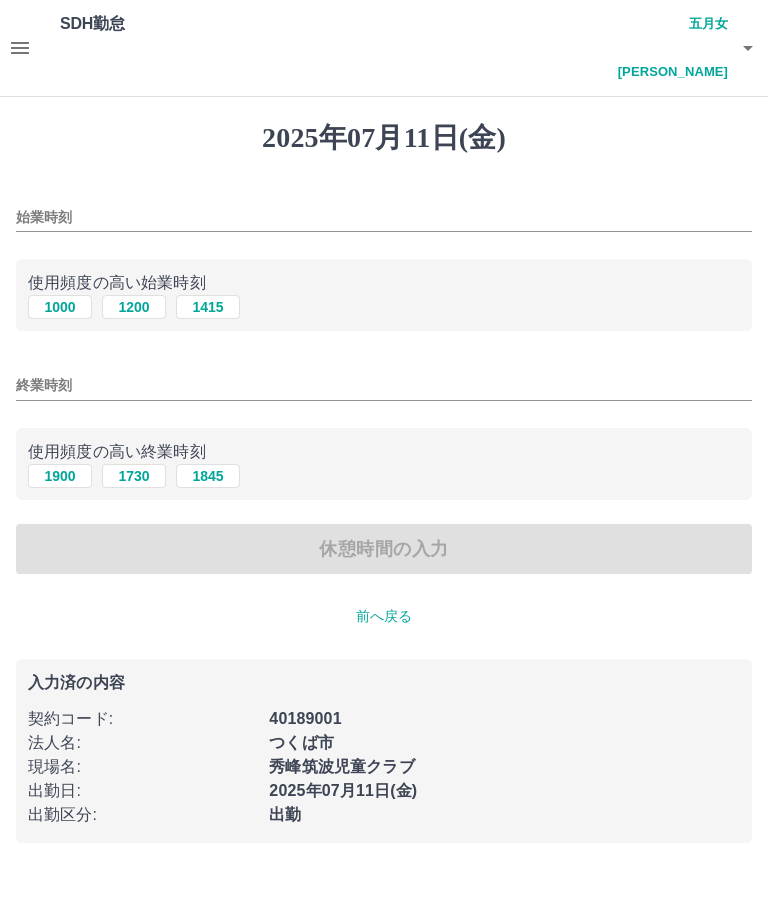 click on "1000" at bounding box center (60, 307) 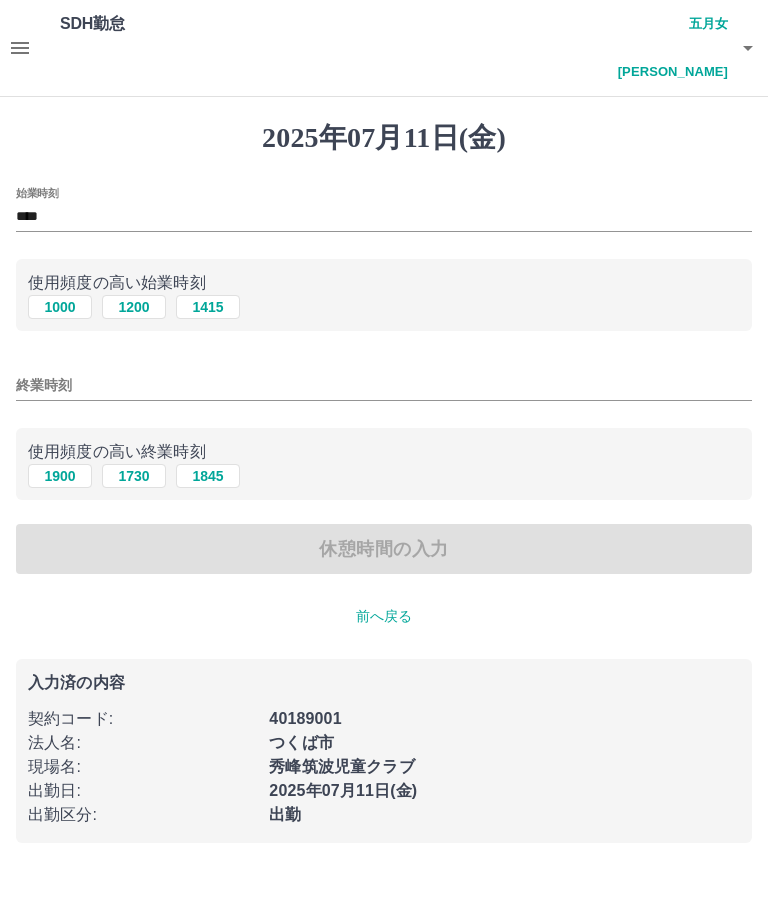 click on "1900" at bounding box center (60, 476) 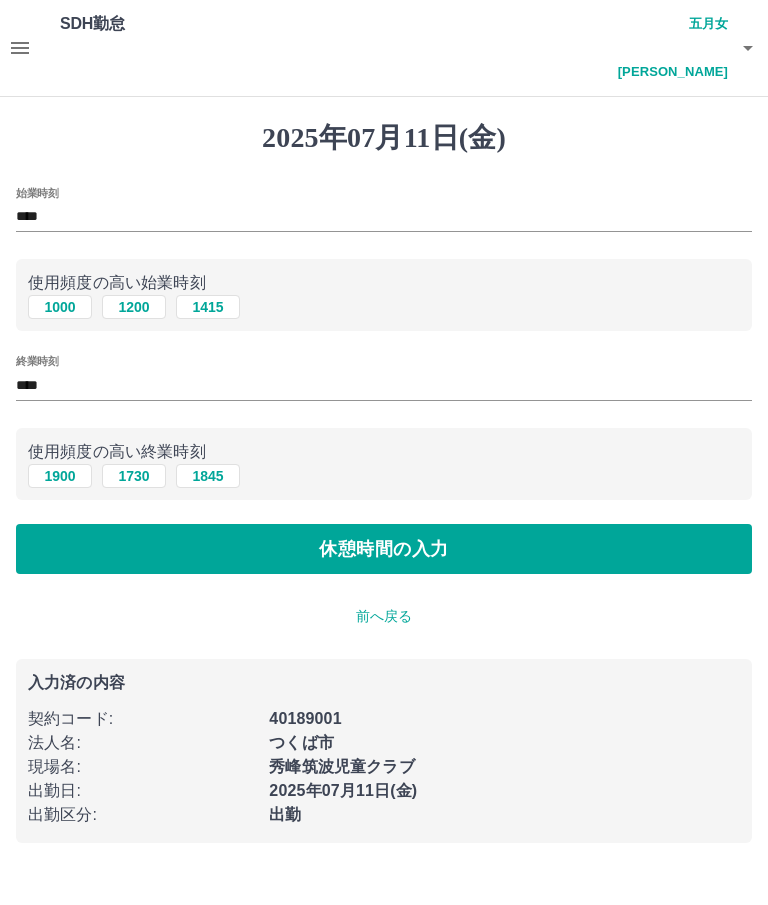 click on "休憩時間の入力" at bounding box center [384, 549] 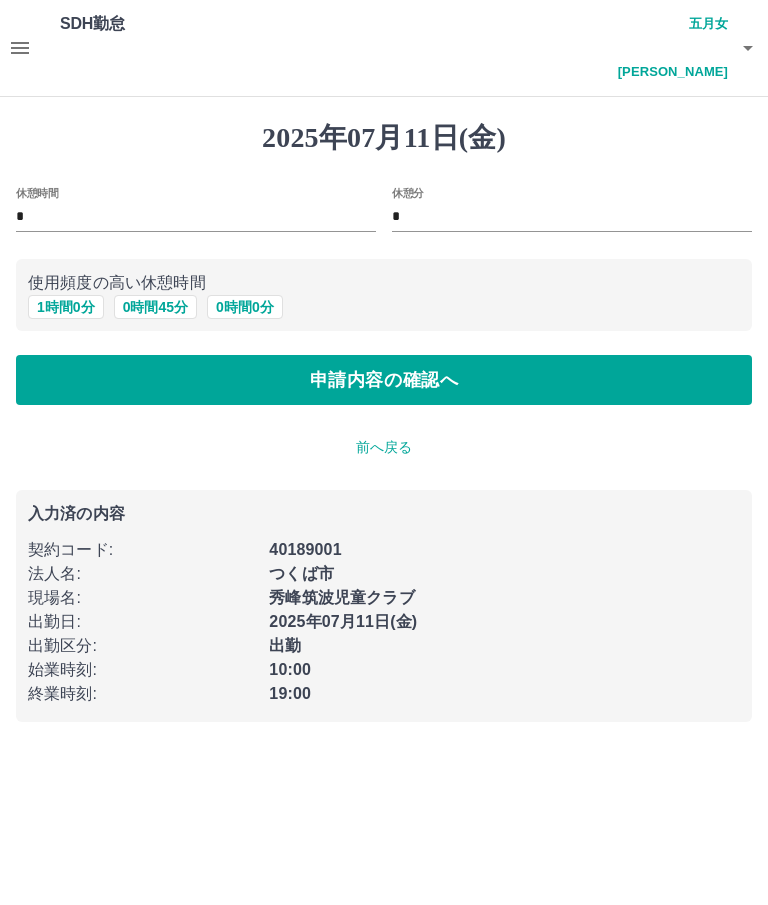 click on "1 時間 0 分" at bounding box center (66, 307) 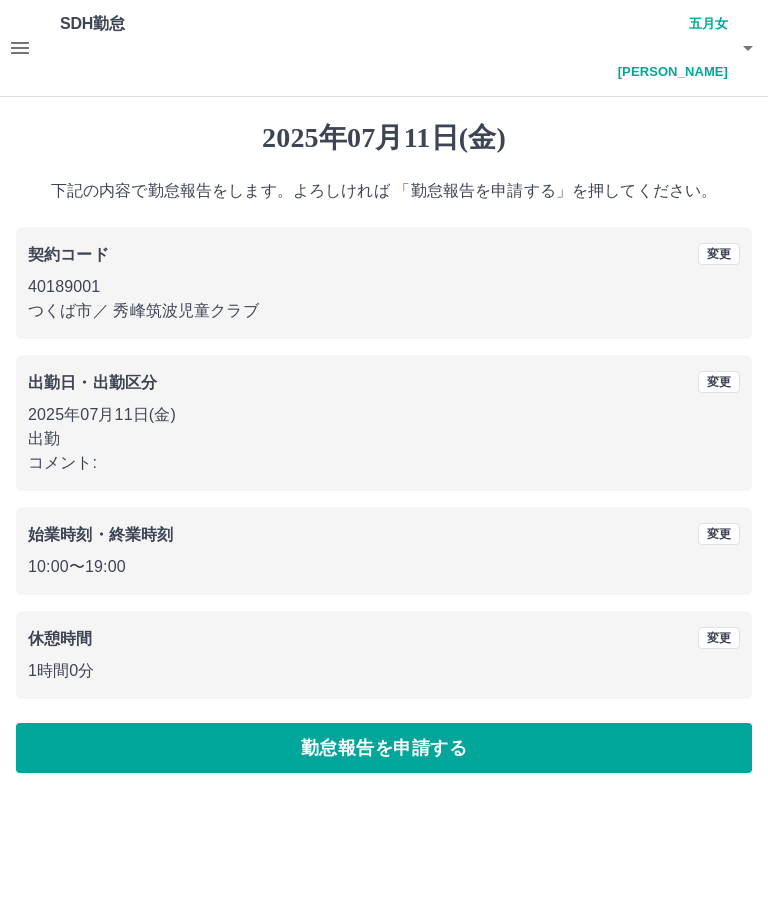 click on "勤怠報告を申請する" at bounding box center [384, 748] 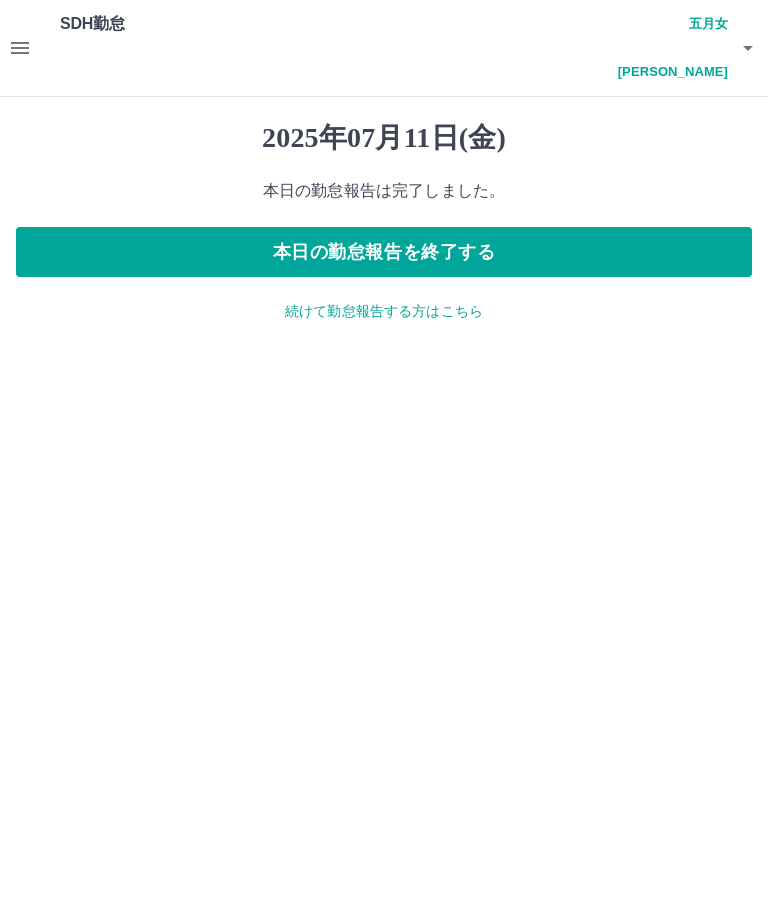 click 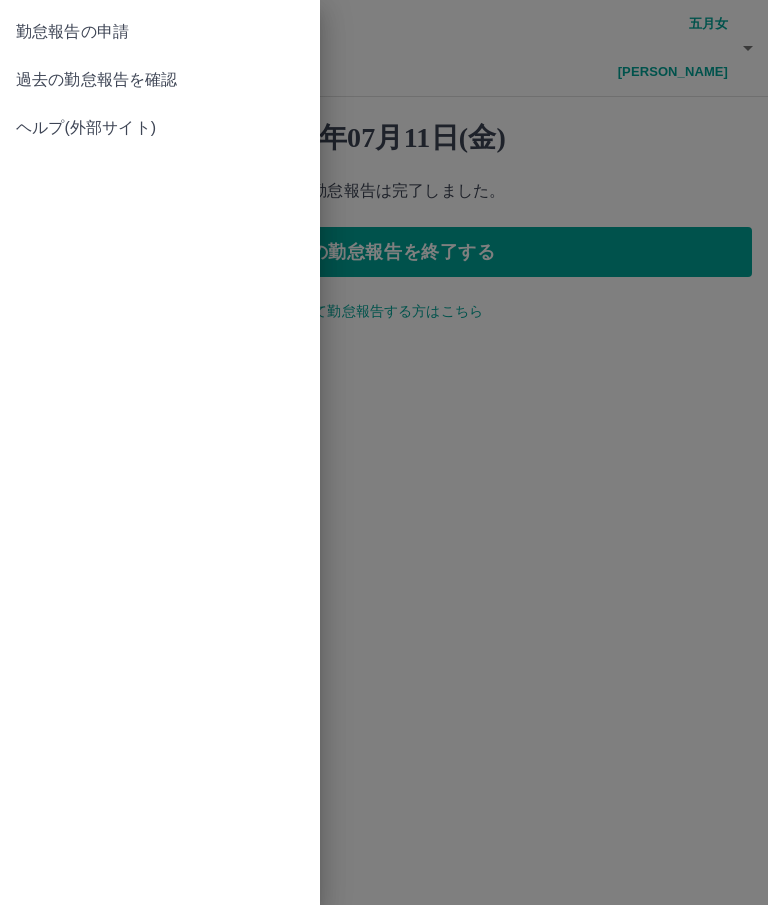 click on "過去の勤怠報告を確認" at bounding box center [160, 80] 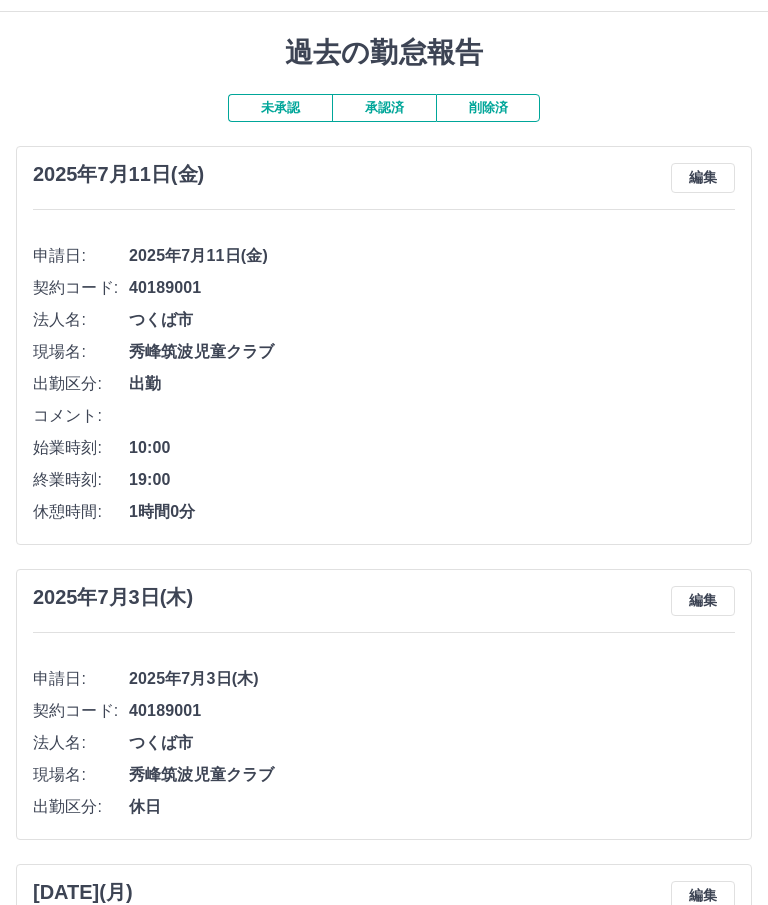 scroll, scrollTop: 88, scrollLeft: 0, axis: vertical 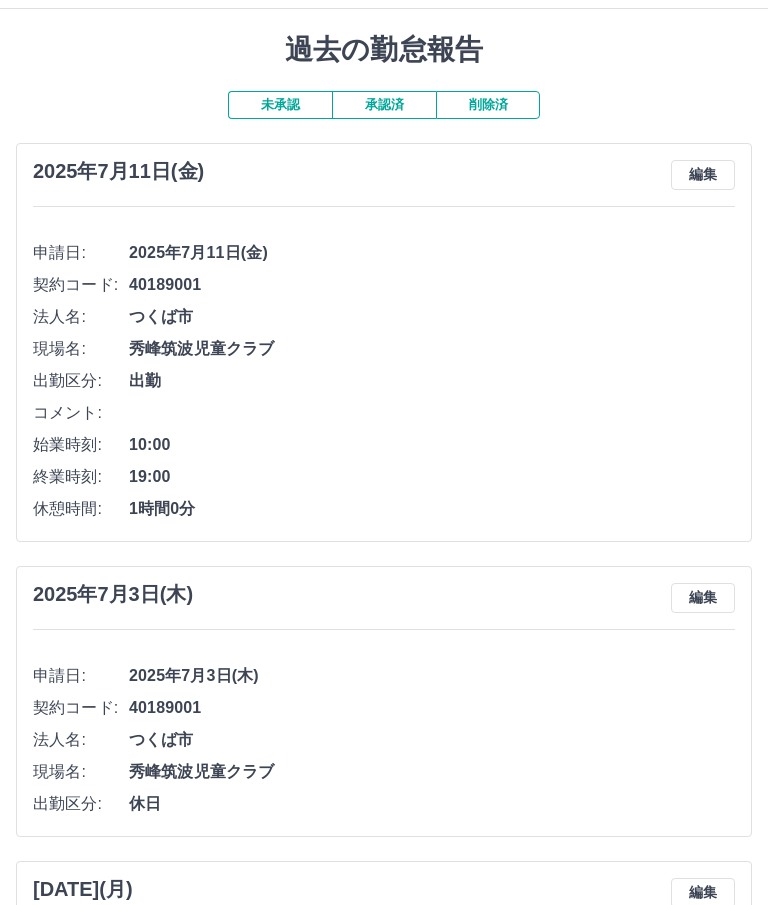 click on "つくば市" at bounding box center (432, 740) 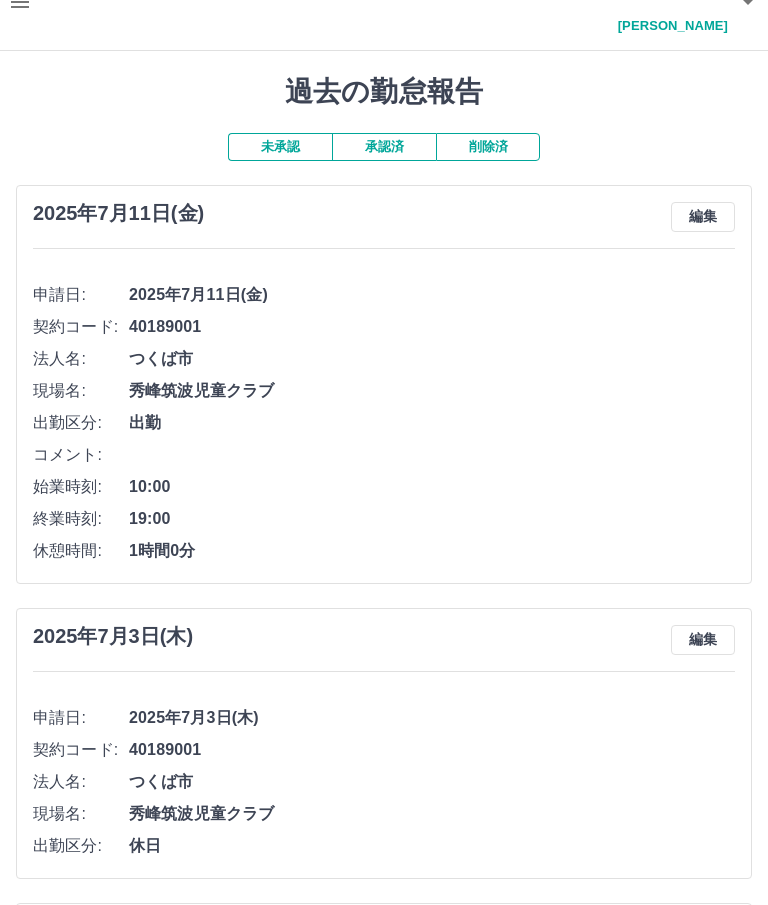 scroll, scrollTop: 0, scrollLeft: 0, axis: both 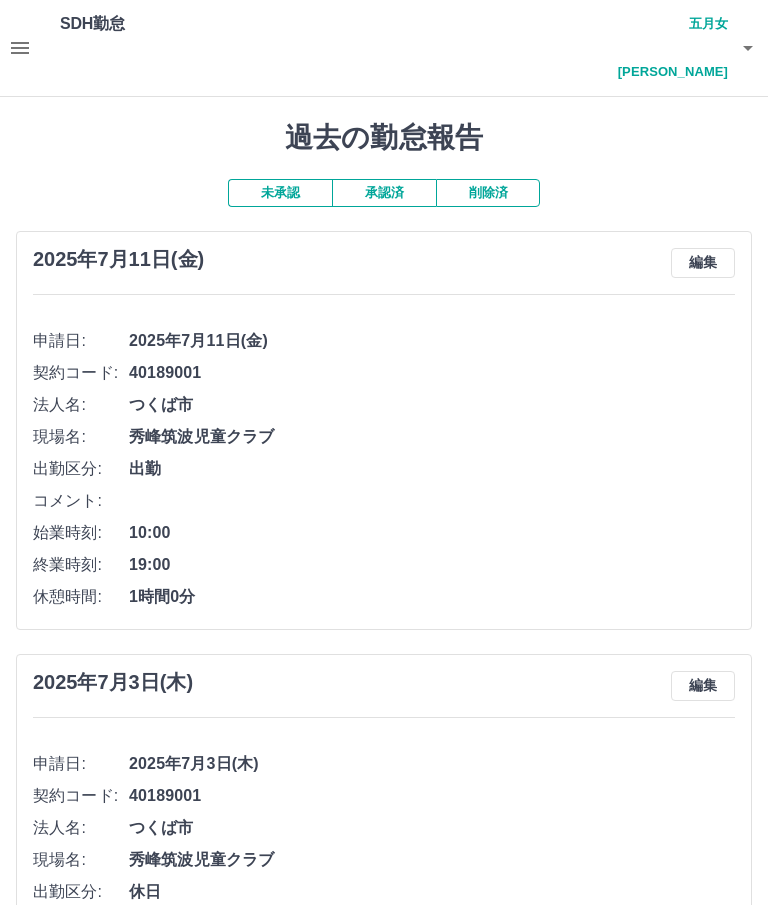 click 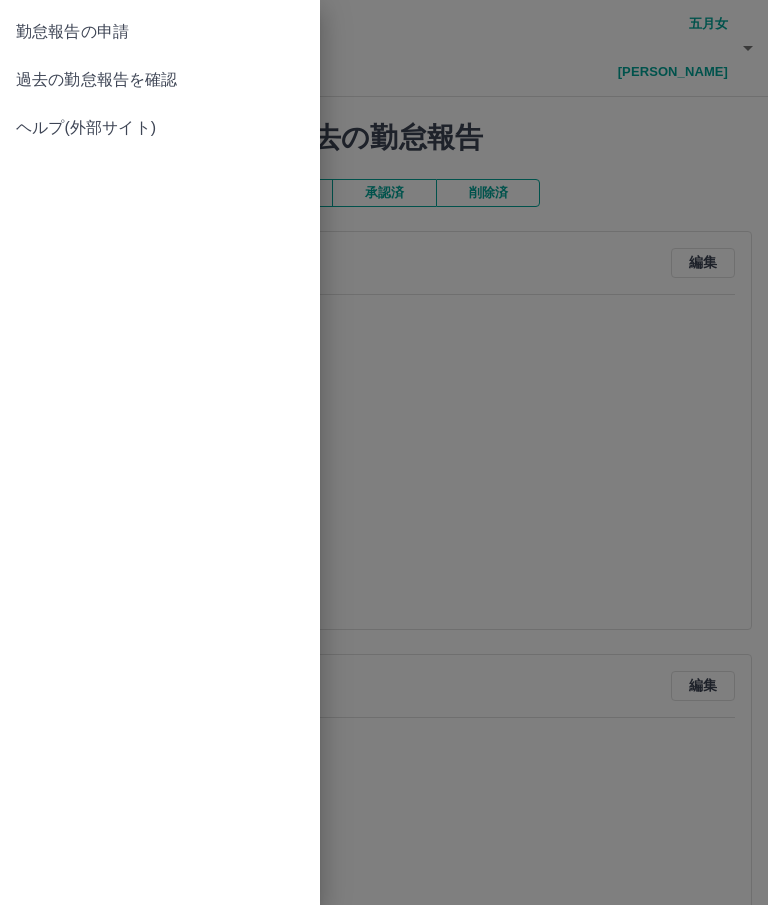 click on "勤怠報告の申請 過去の勤怠報告を確認 ヘルプ(外部サイト)" at bounding box center (160, 452) 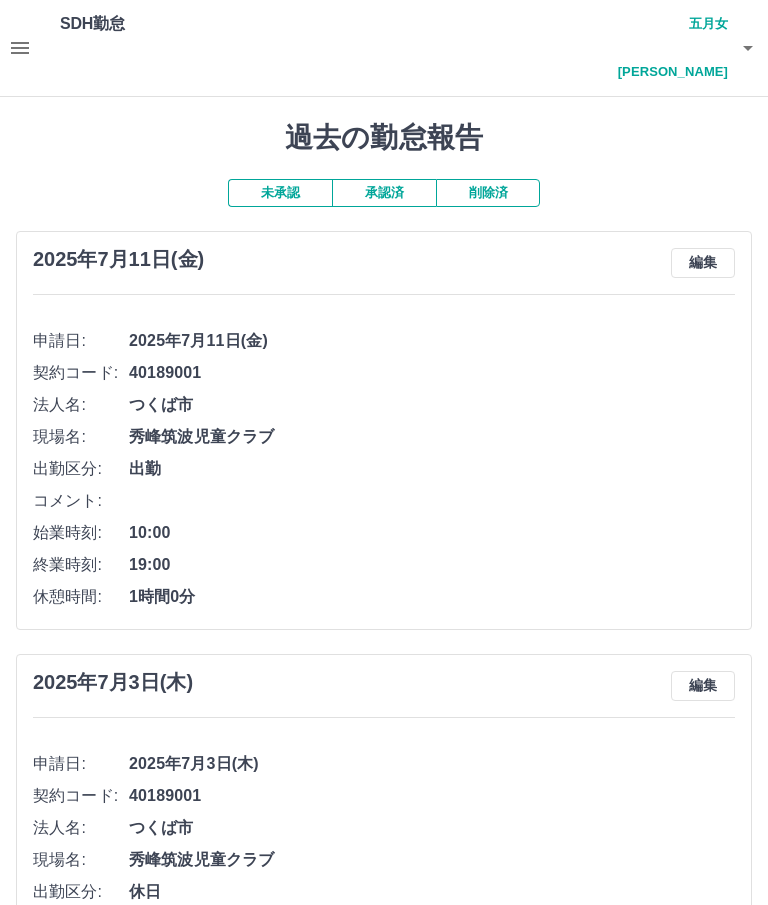 click 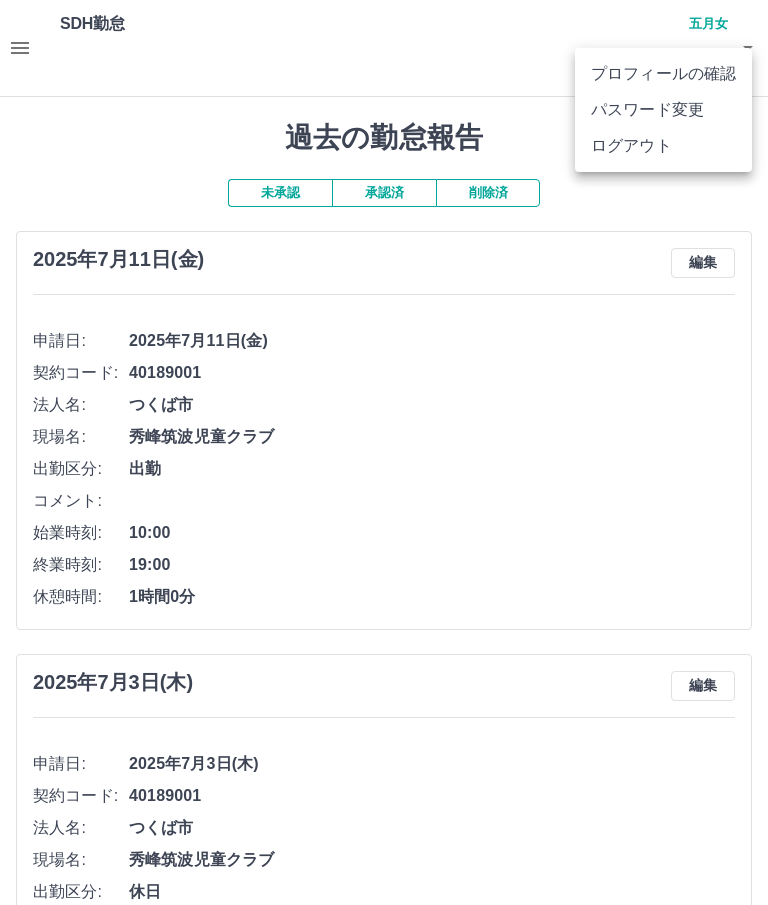 click on "ログアウト" at bounding box center (663, 146) 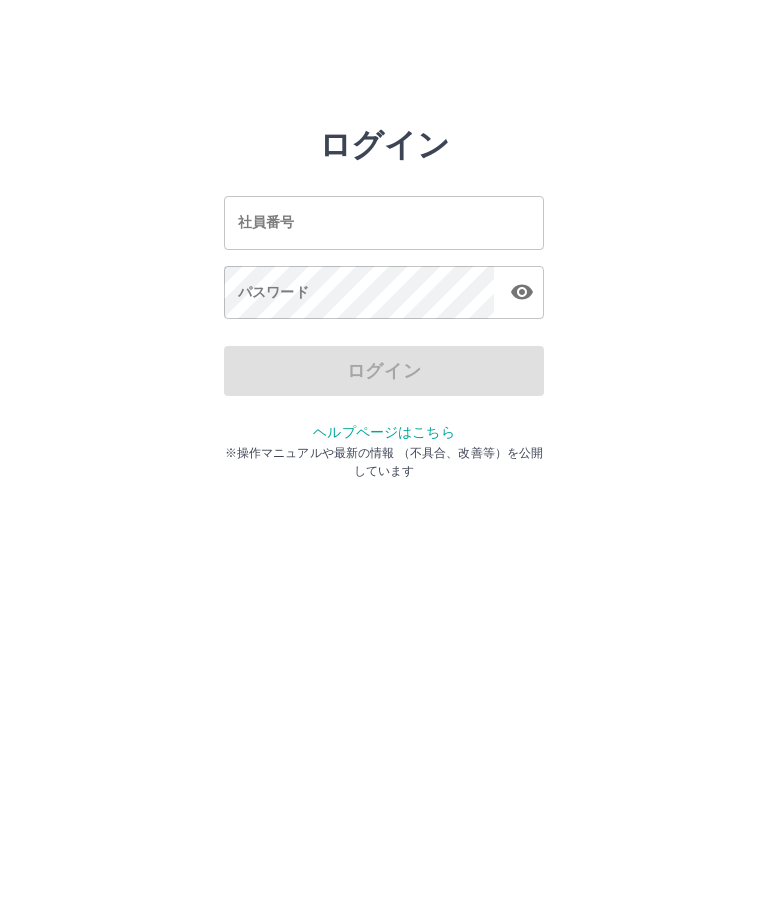 scroll, scrollTop: 0, scrollLeft: 0, axis: both 